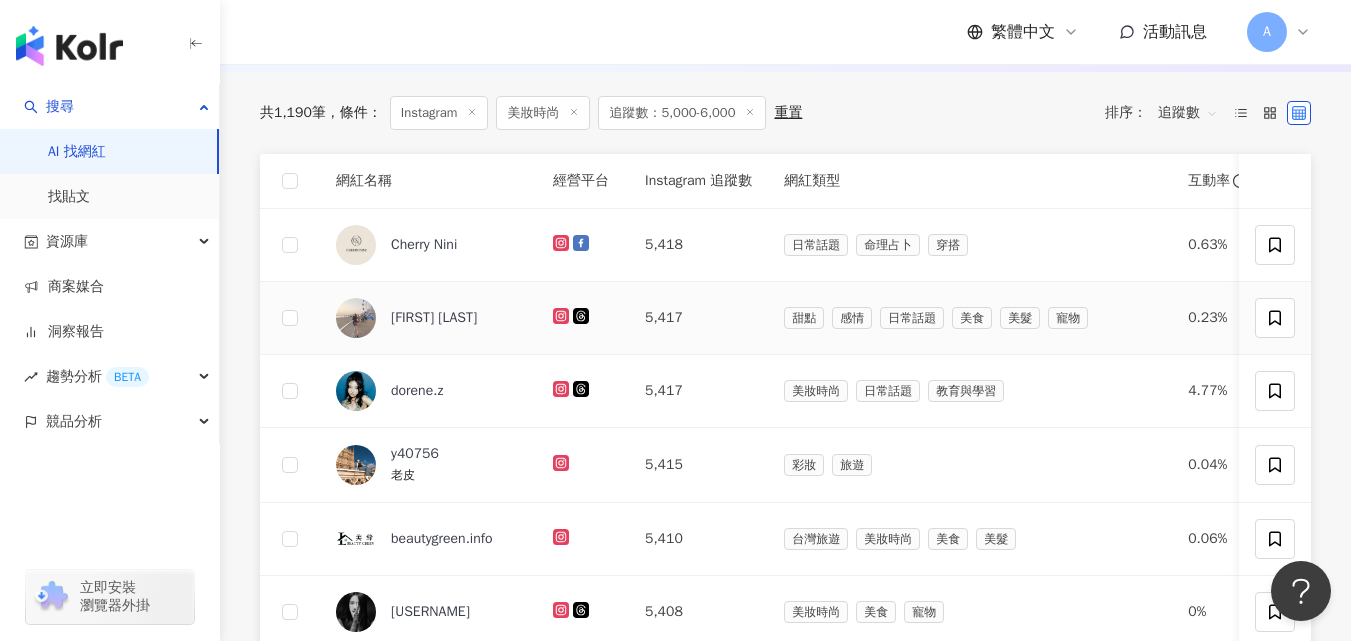 scroll, scrollTop: 0, scrollLeft: 0, axis: both 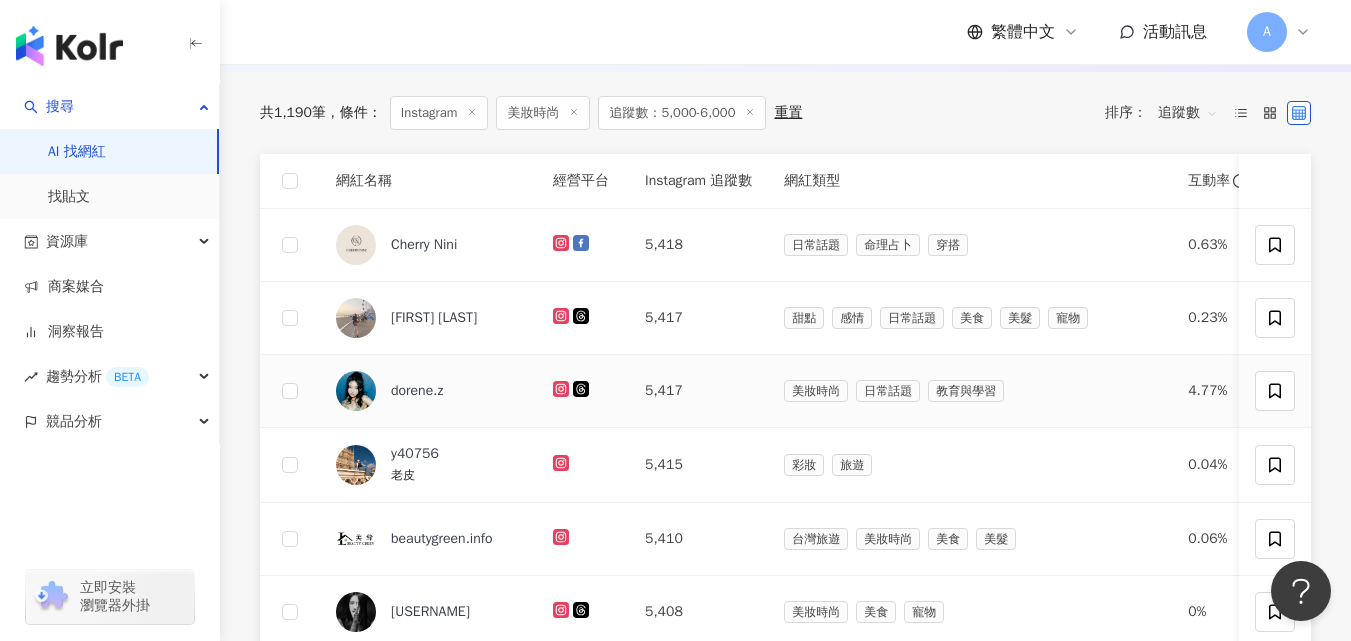 click 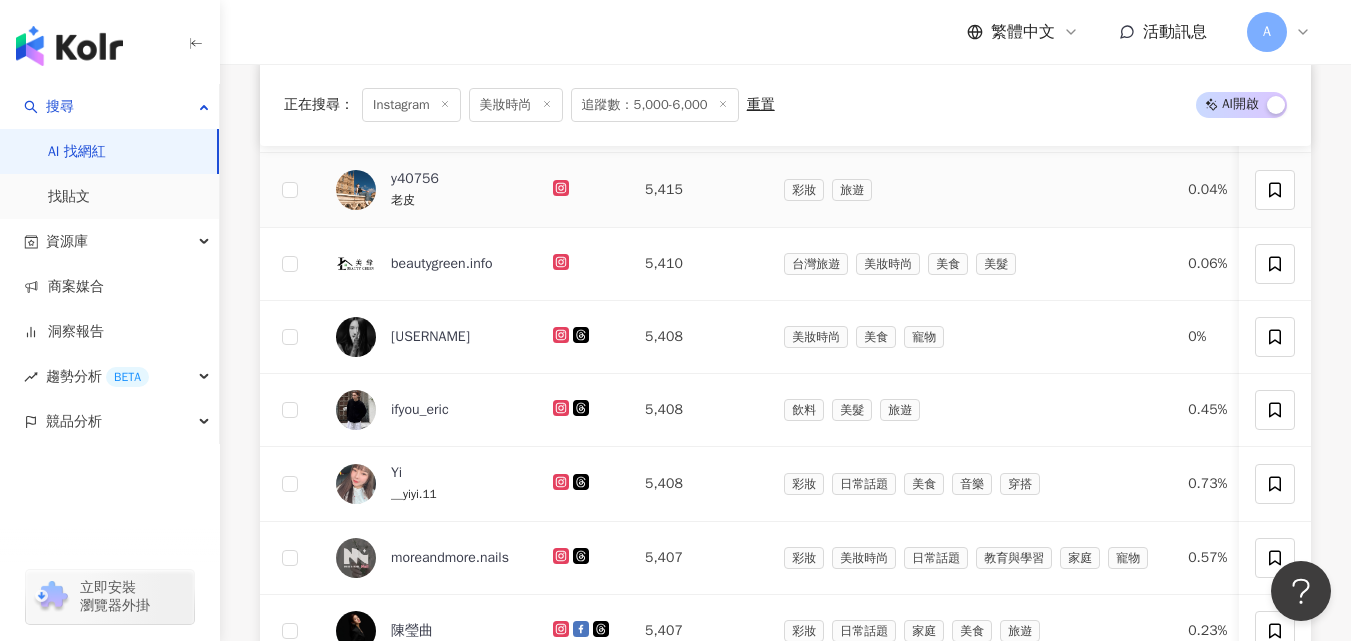 scroll, scrollTop: 944, scrollLeft: 0, axis: vertical 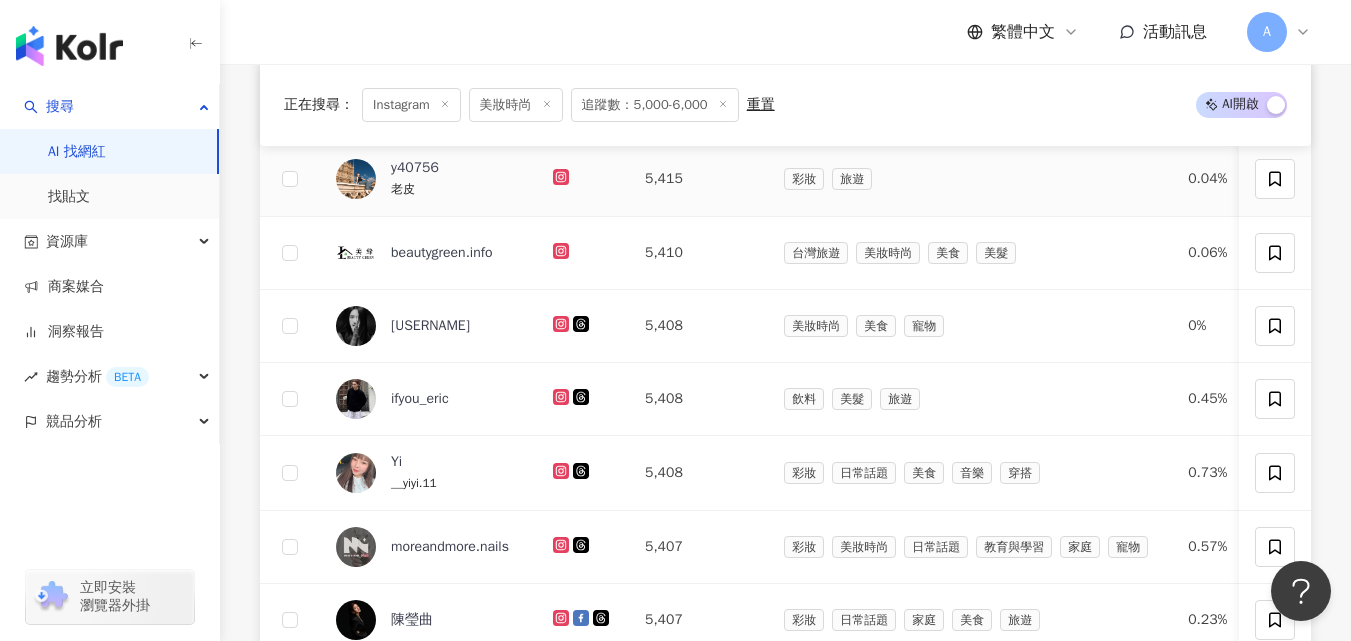 click 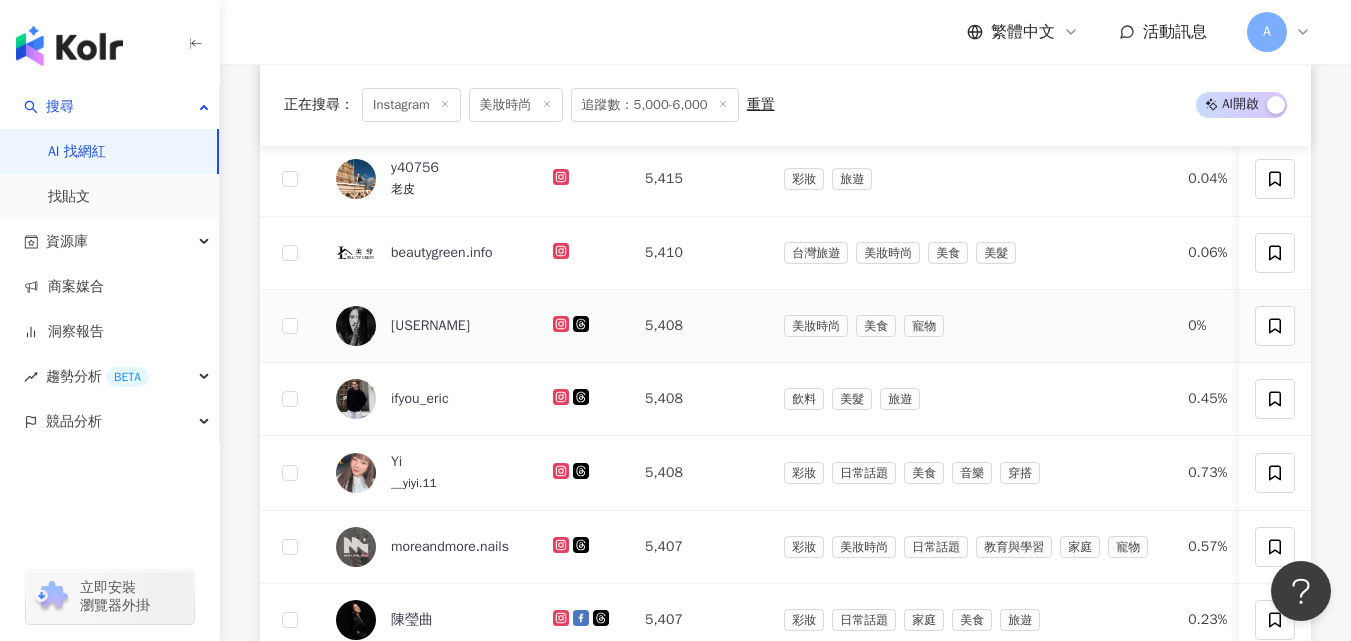 click 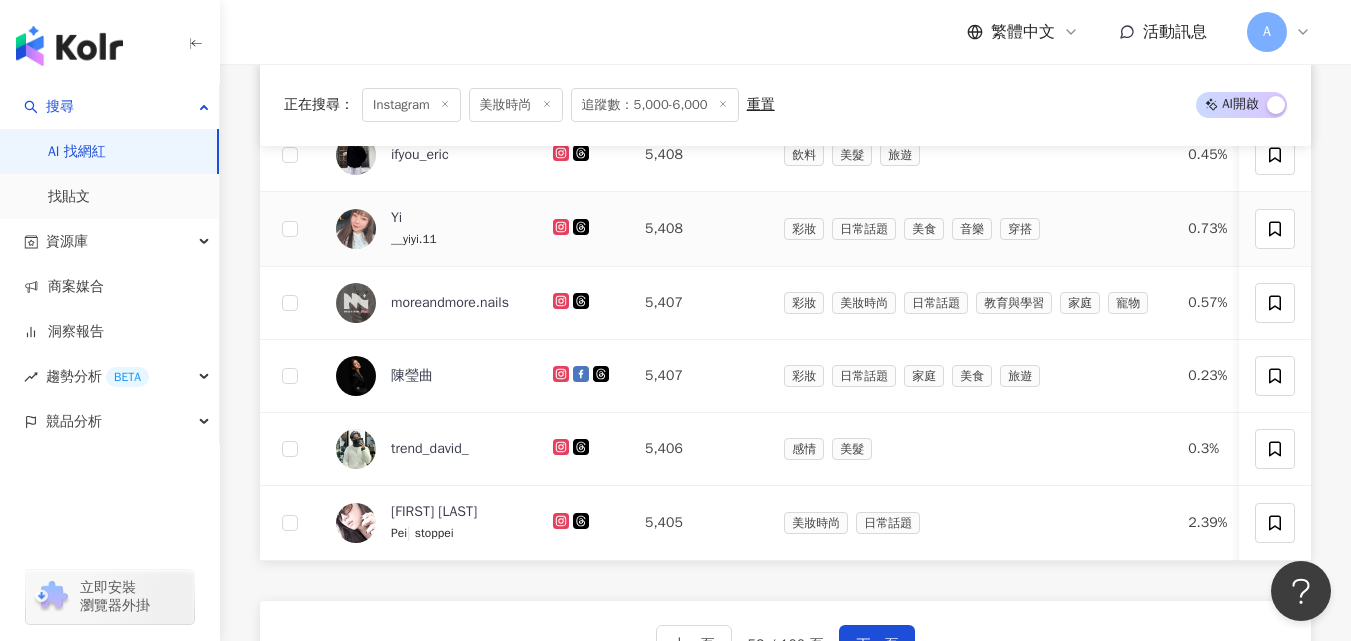 scroll, scrollTop: 1189, scrollLeft: 0, axis: vertical 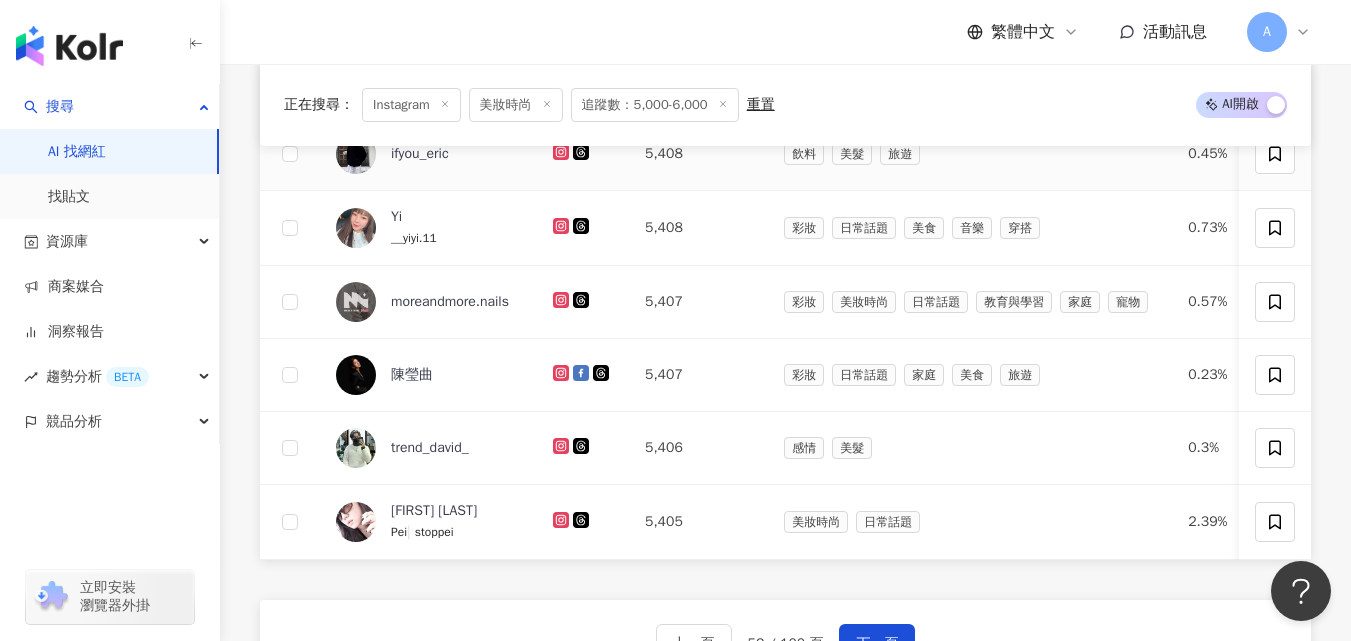 click at bounding box center (583, 154) 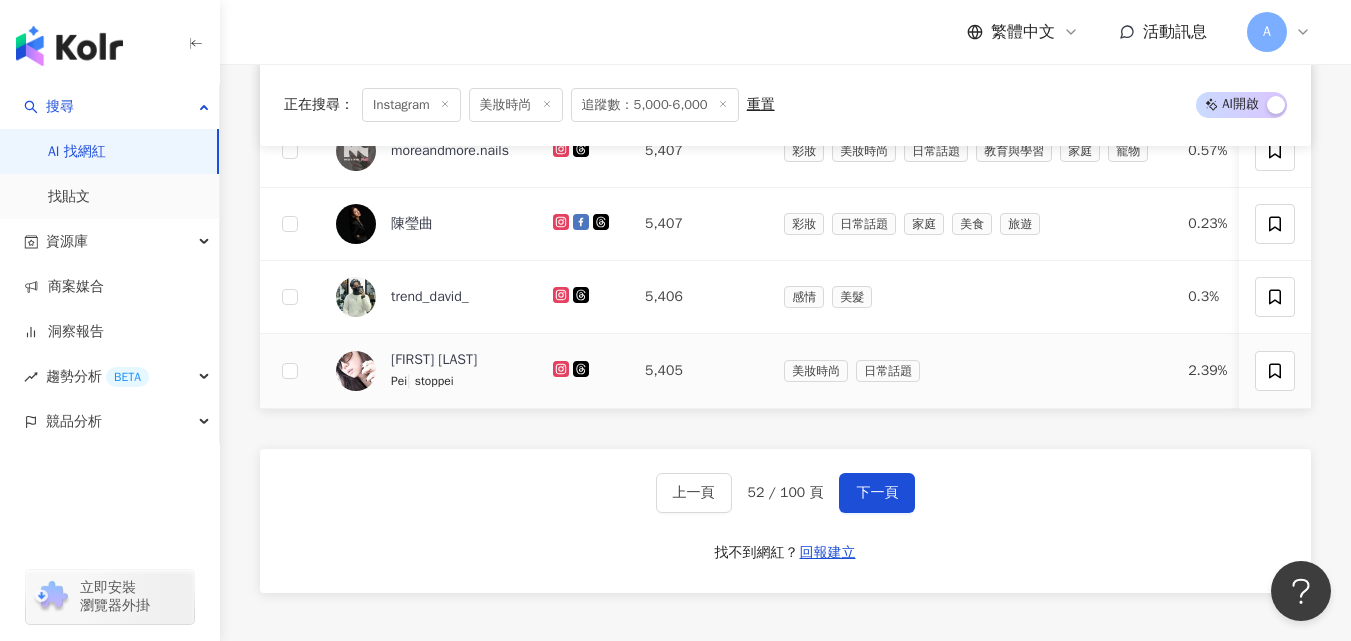 scroll, scrollTop: 1343, scrollLeft: 0, axis: vertical 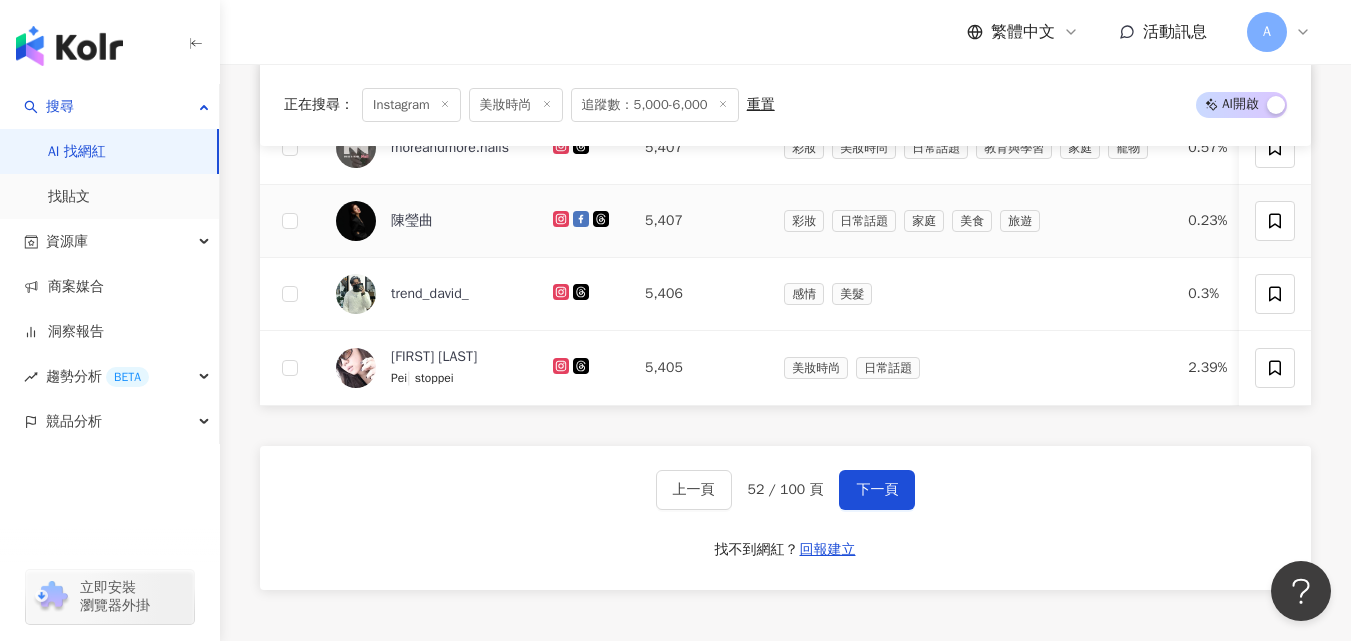 click 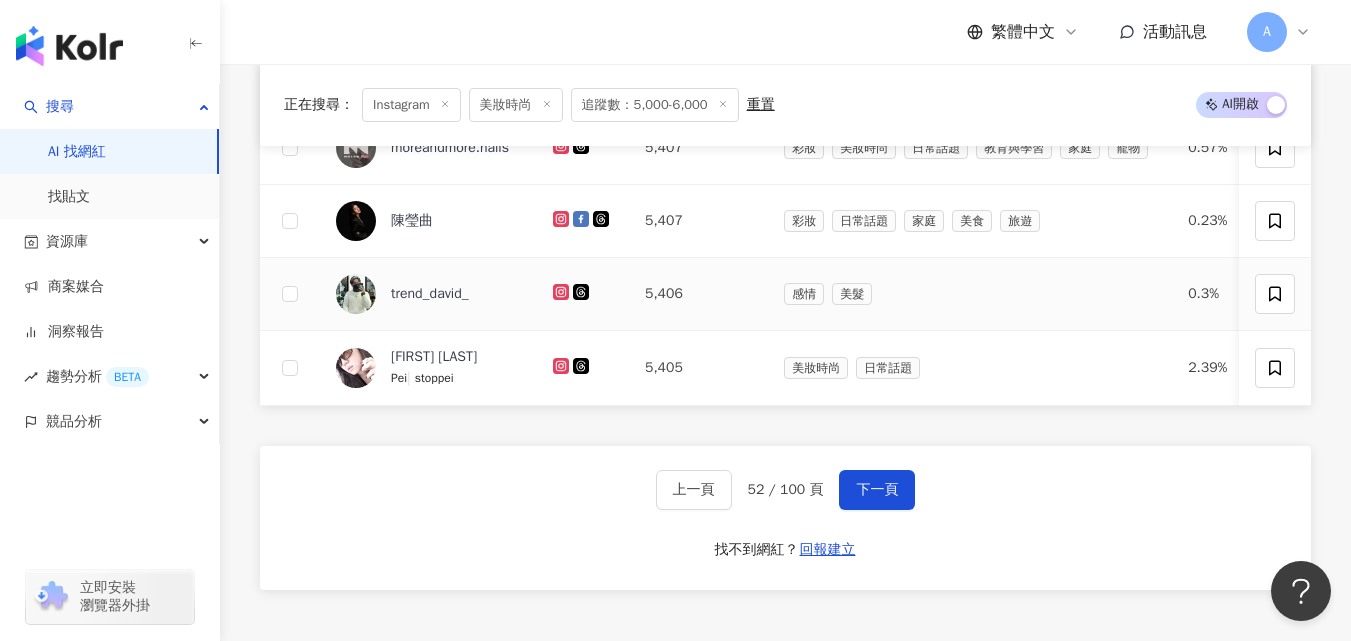 click 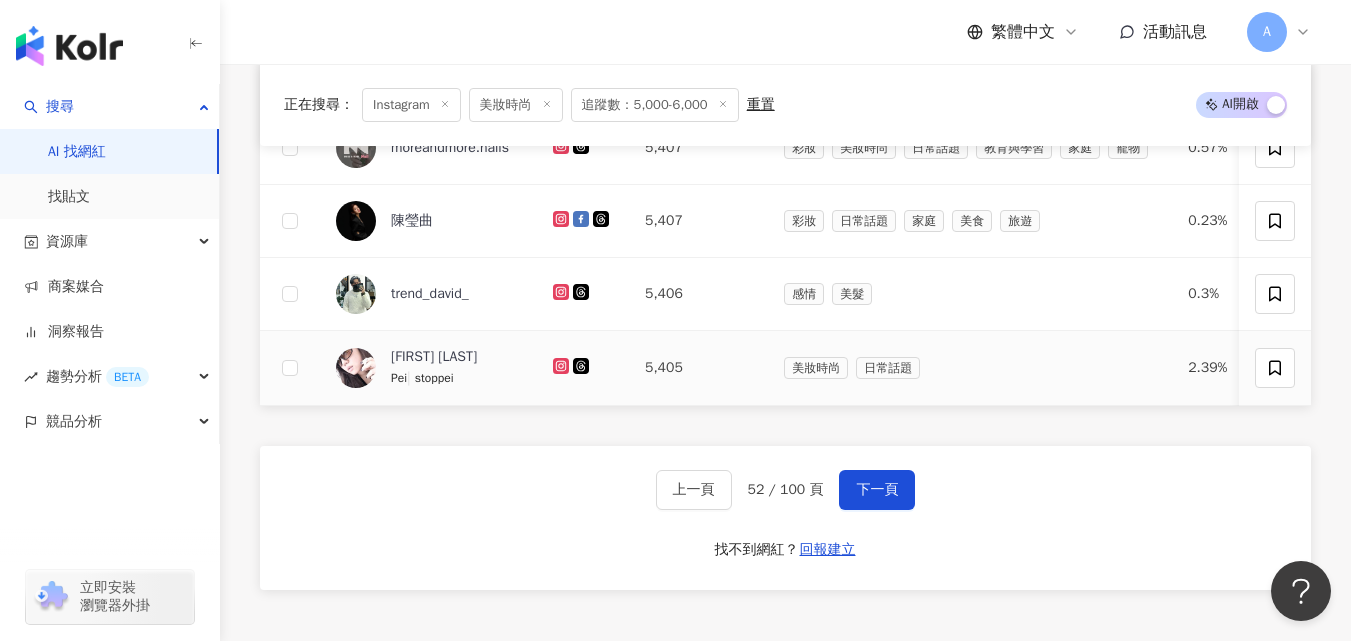 click 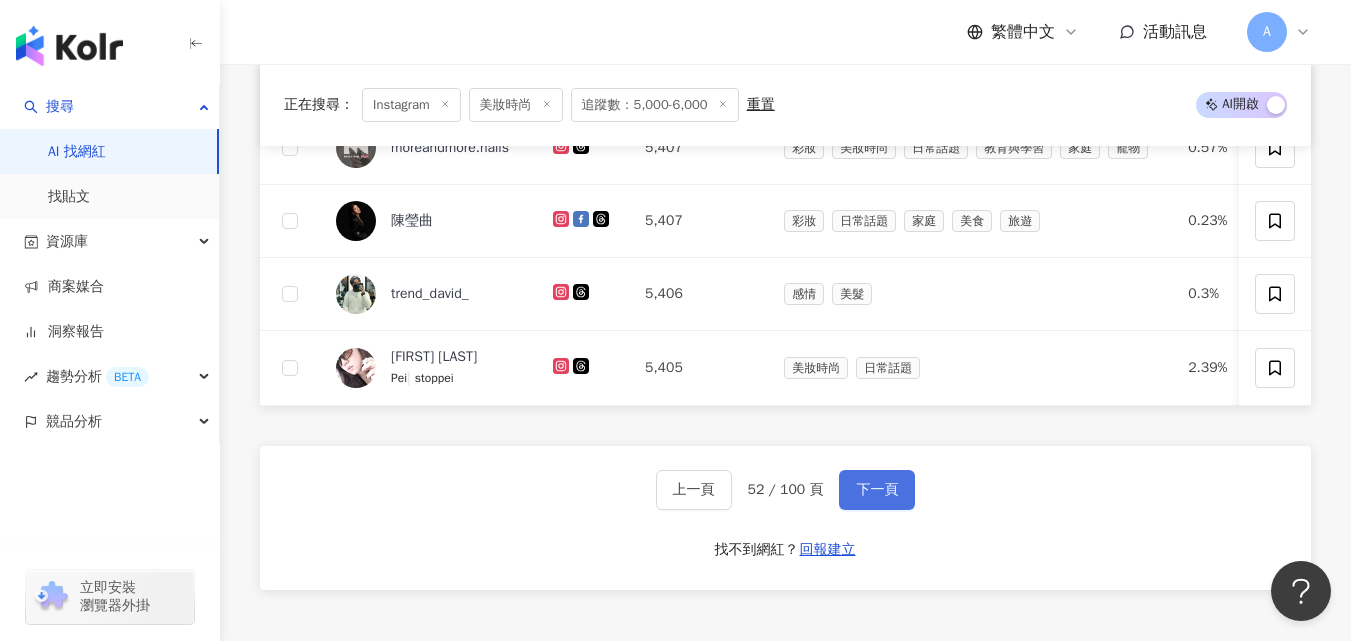 click on "下一頁" at bounding box center [877, 490] 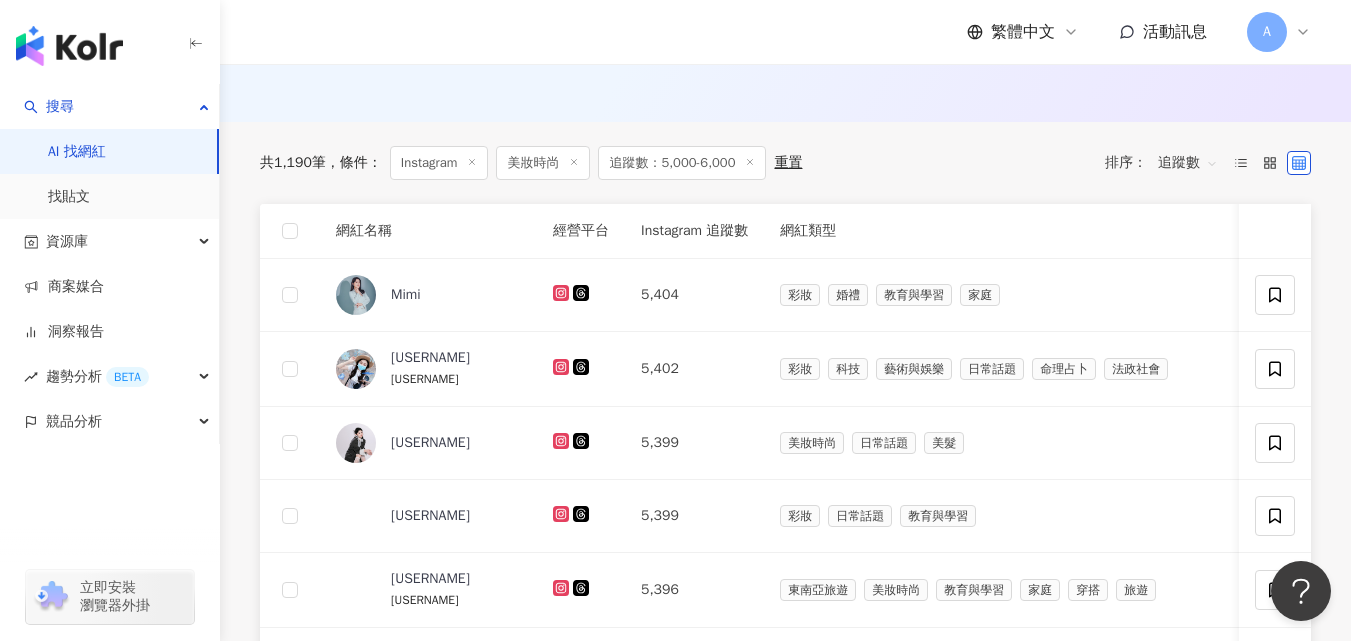 scroll, scrollTop: 644, scrollLeft: 0, axis: vertical 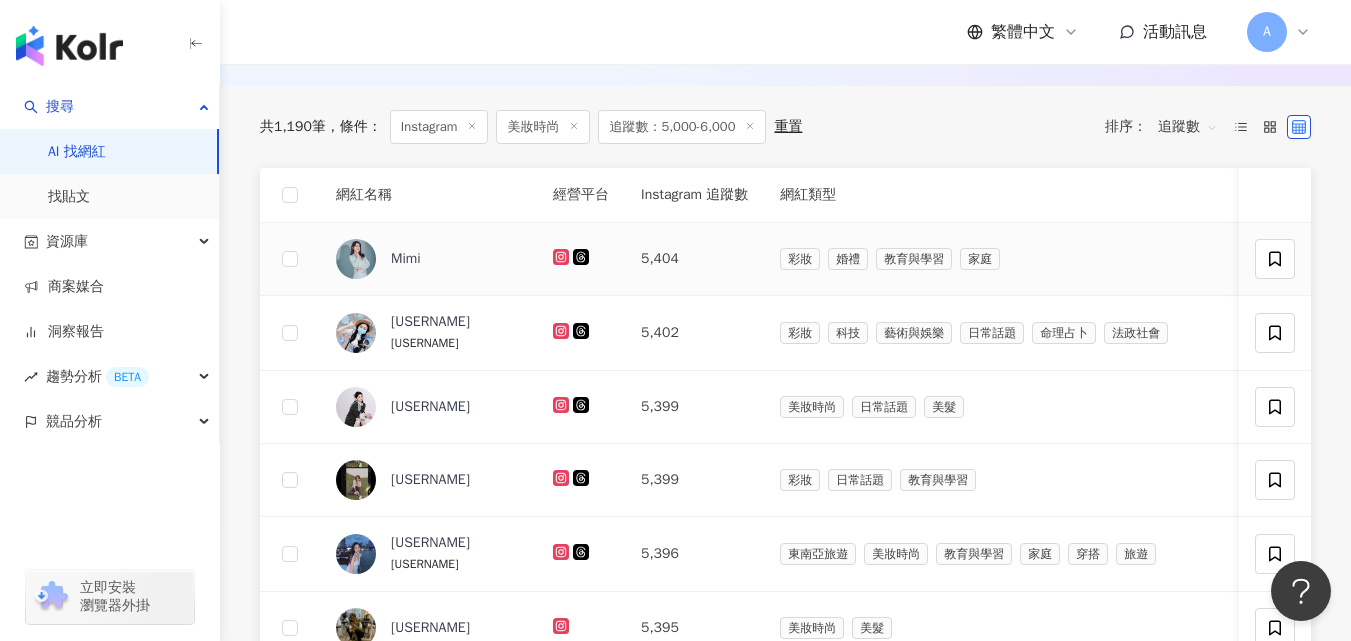 click 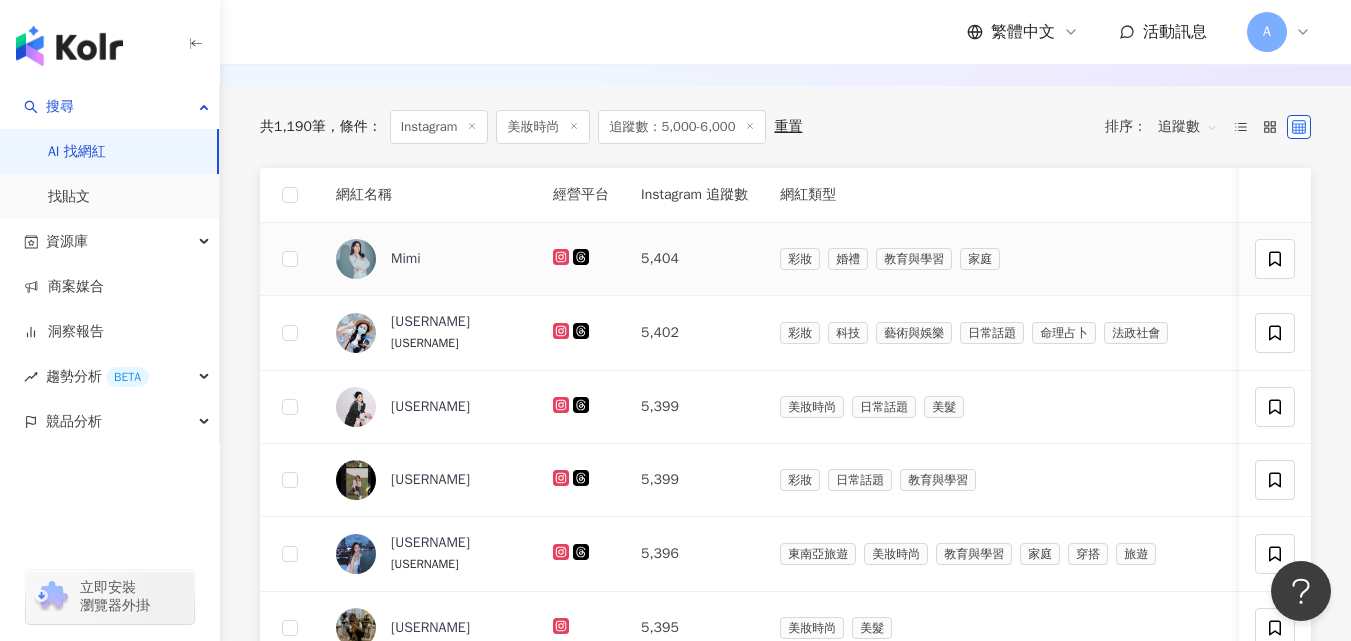 click 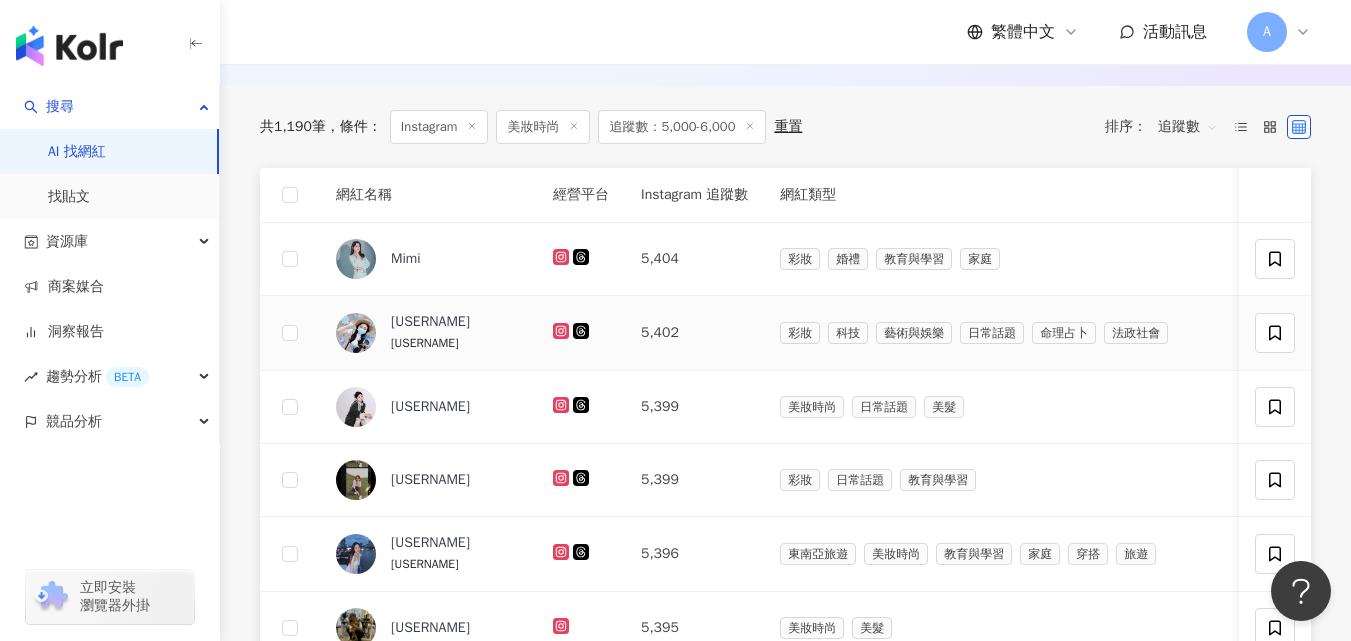 click 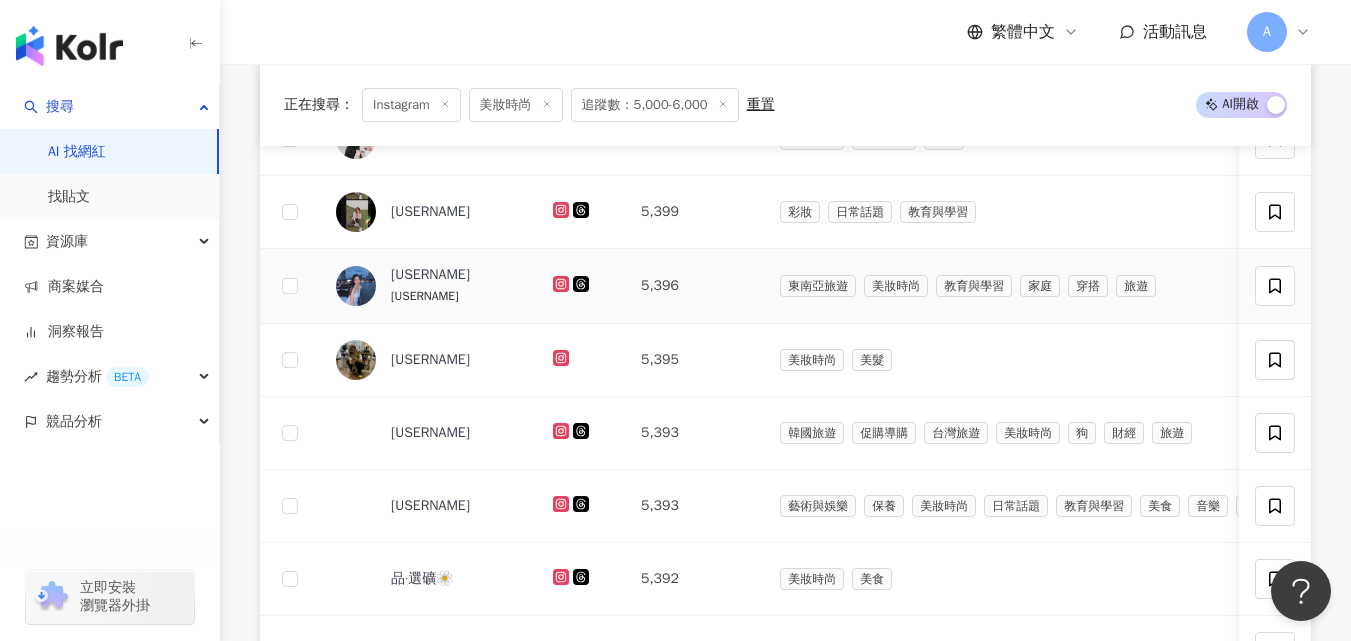 scroll, scrollTop: 918, scrollLeft: 0, axis: vertical 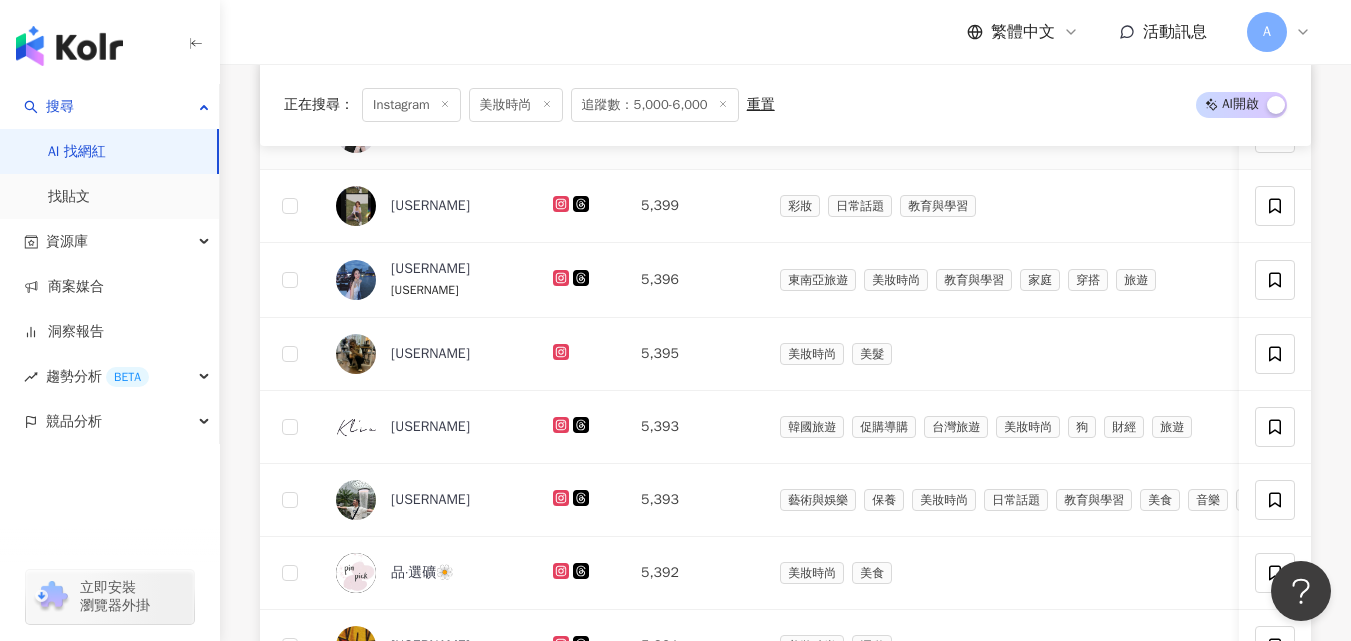 click 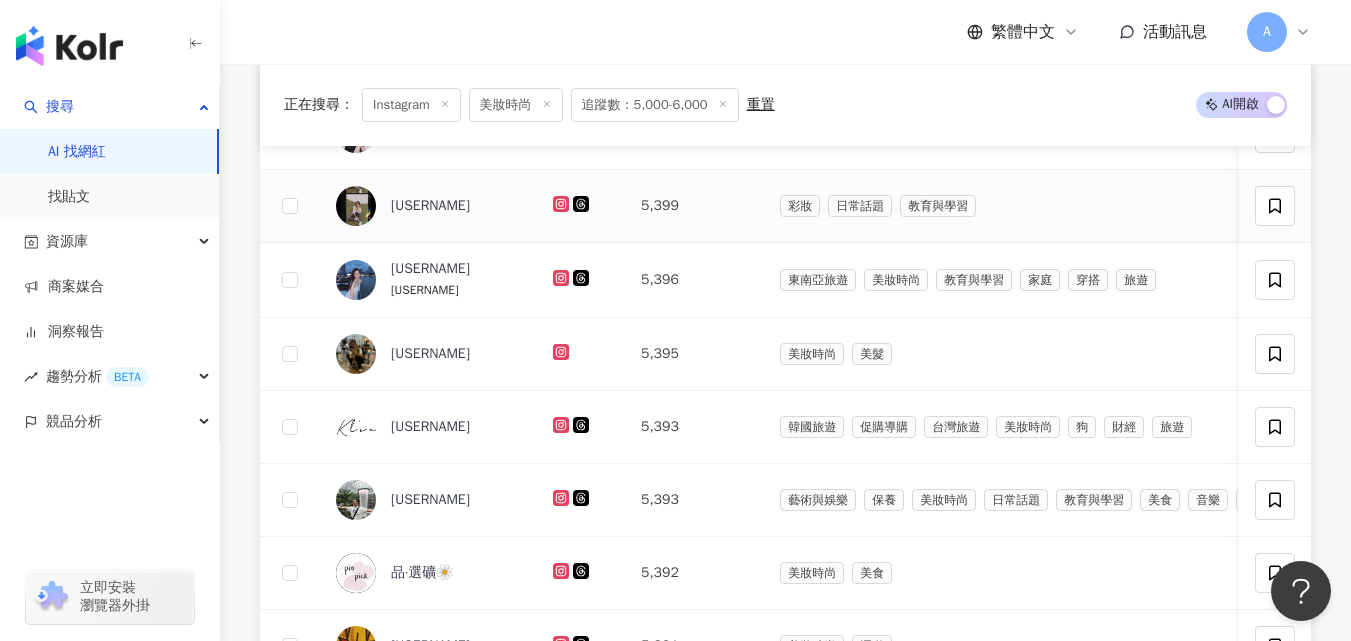 click 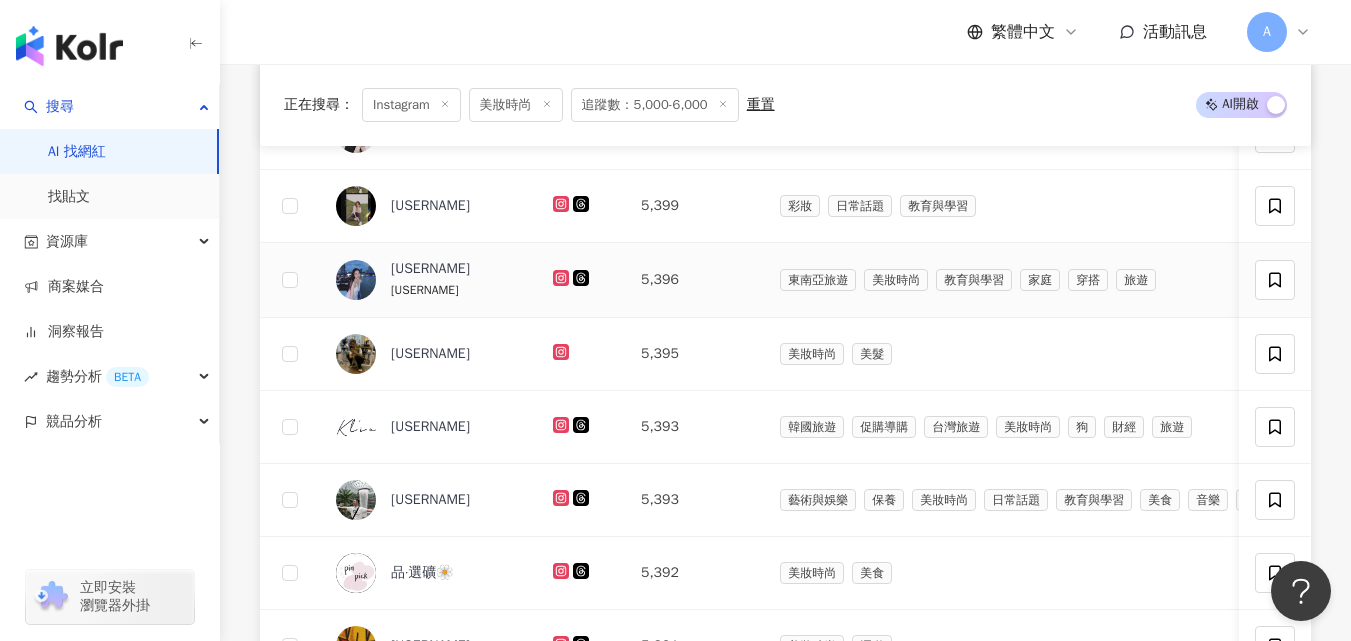 click 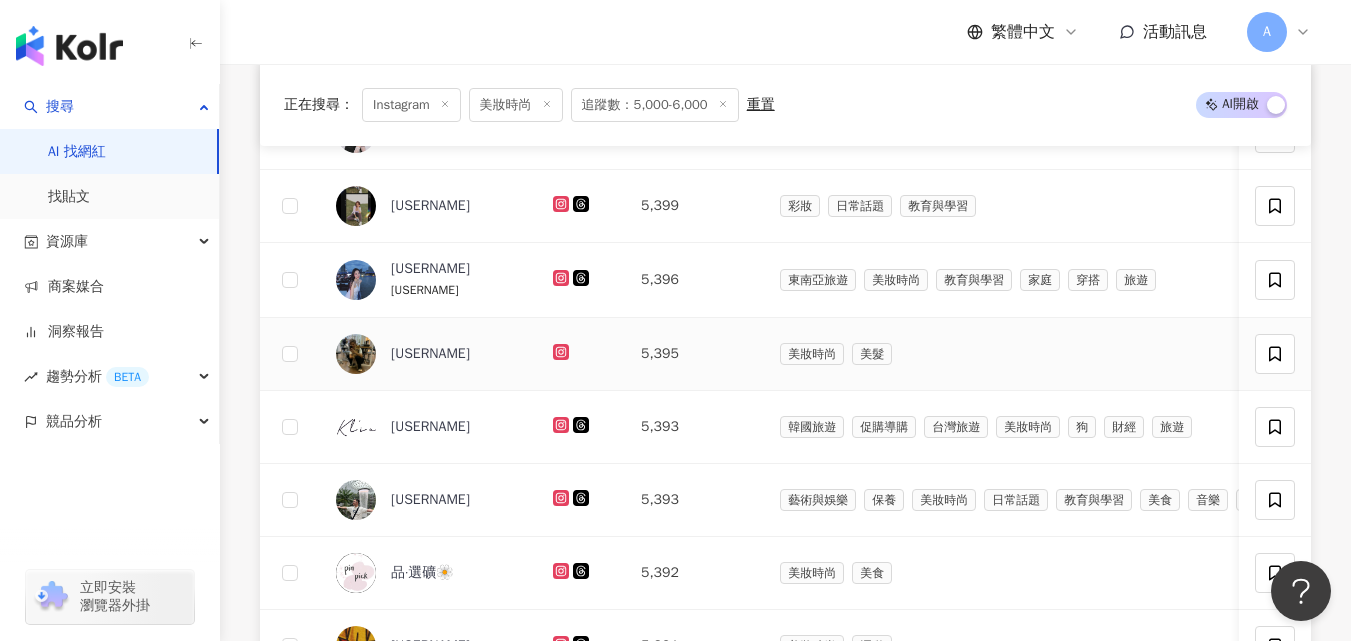 click 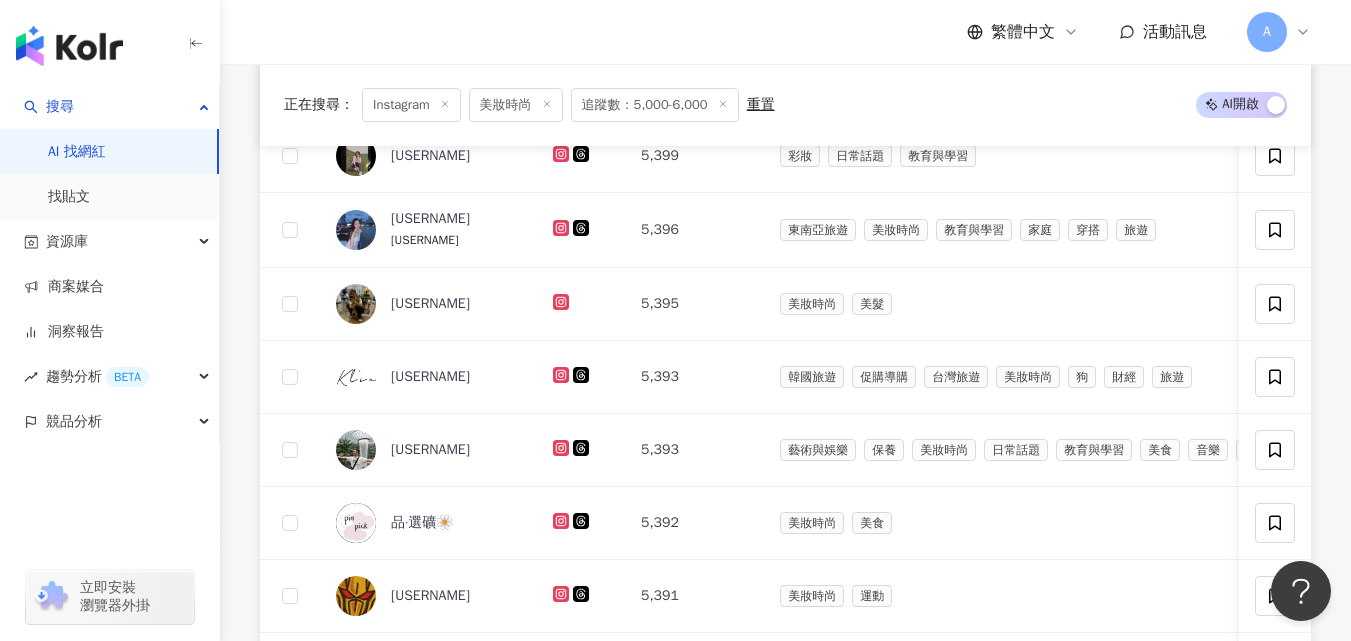 scroll, scrollTop: 1250, scrollLeft: 0, axis: vertical 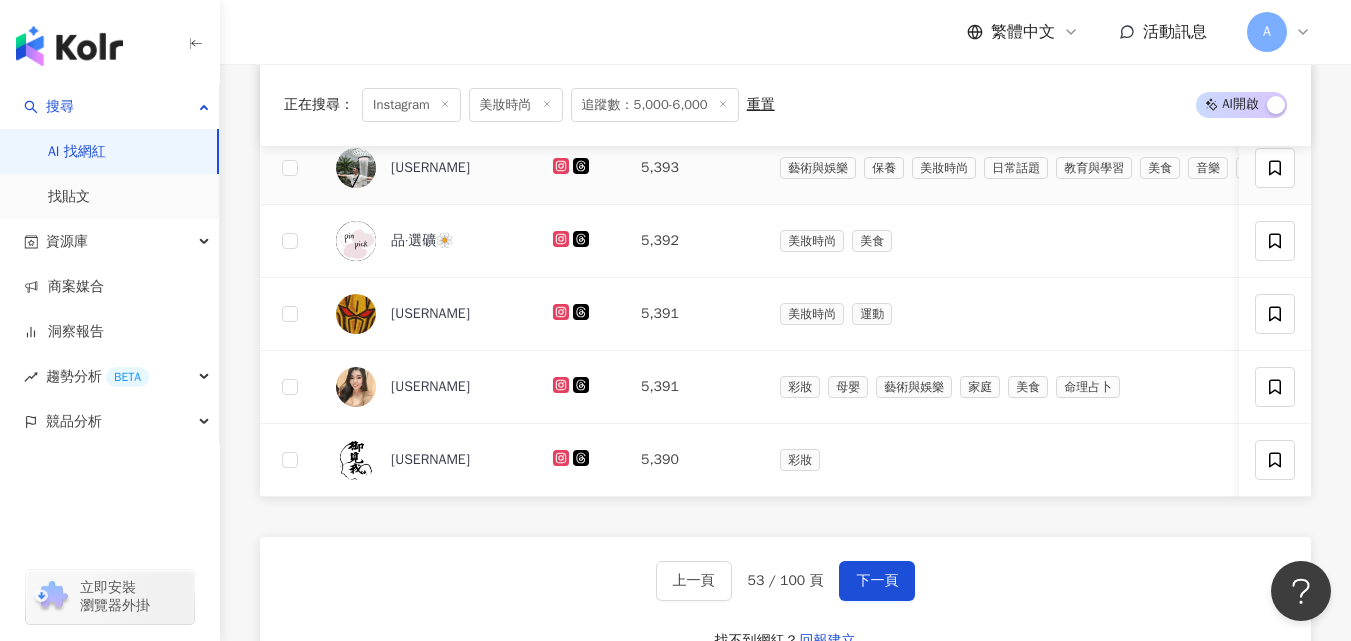 click 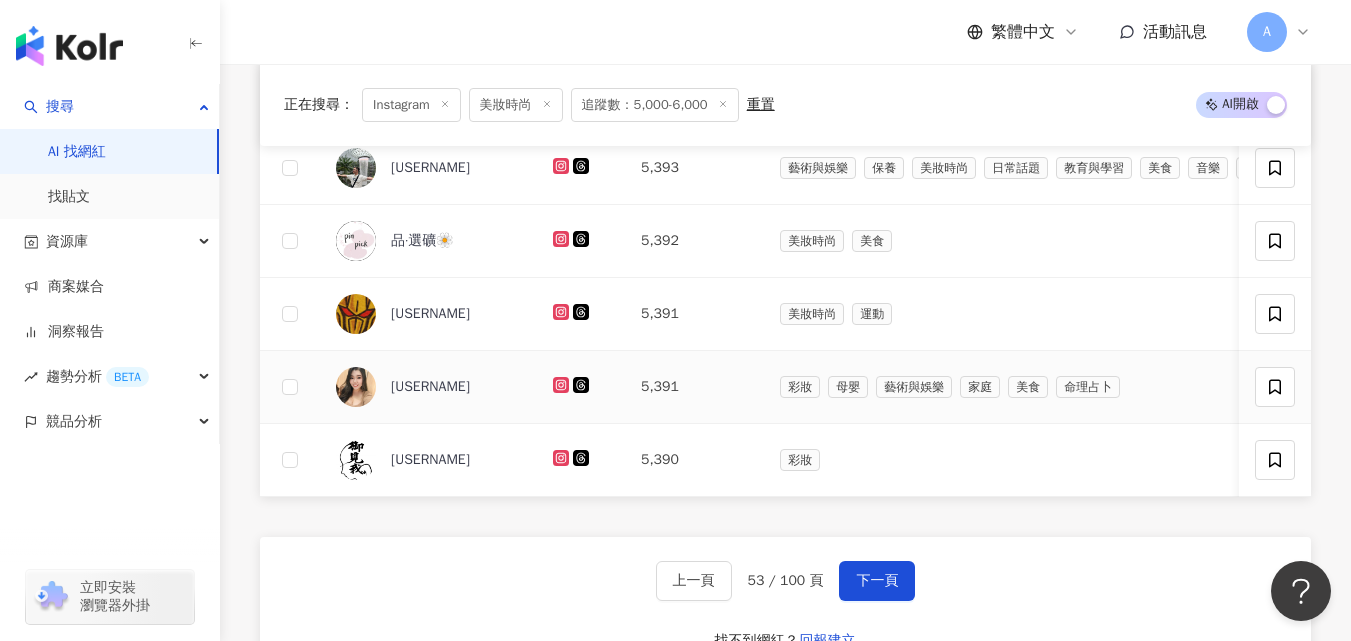 click 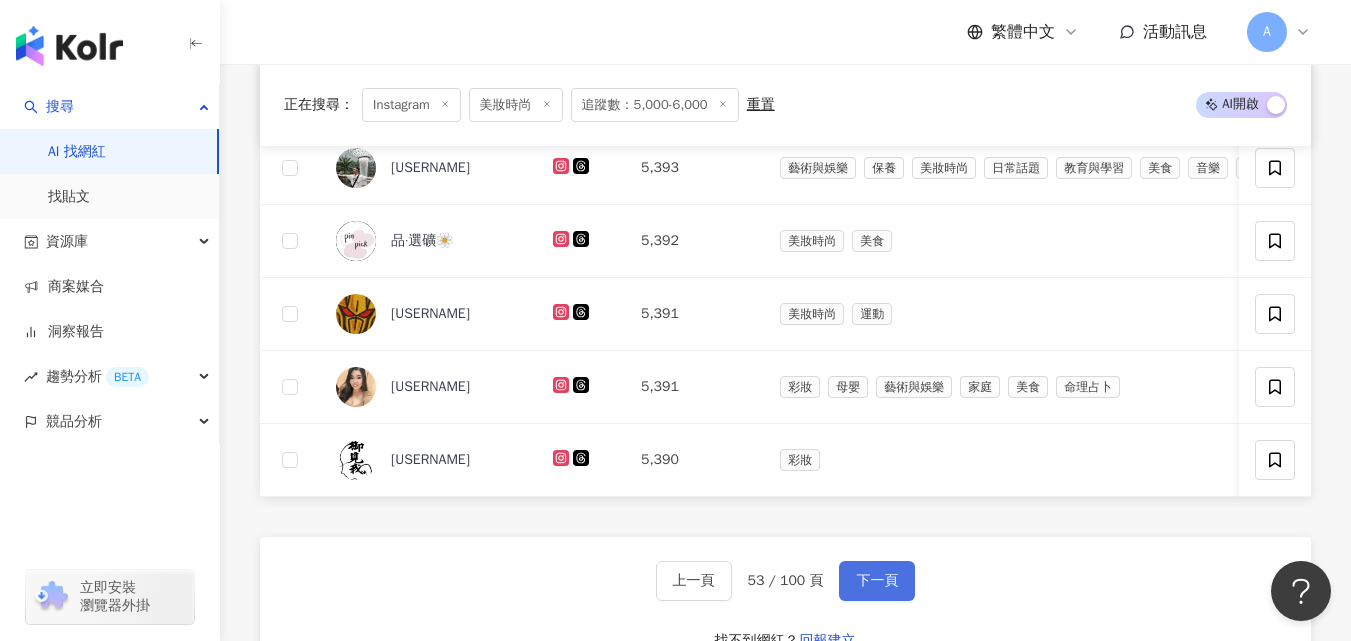 click on "下一頁" at bounding box center (877, 581) 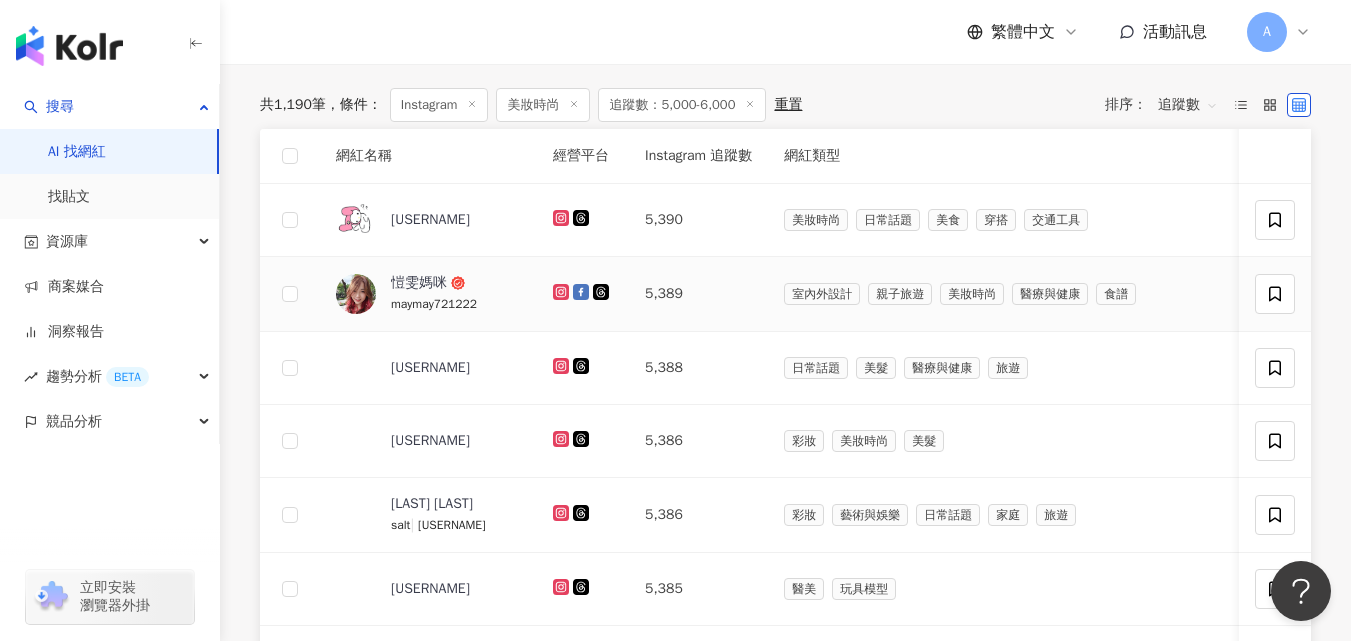 scroll, scrollTop: 668, scrollLeft: 0, axis: vertical 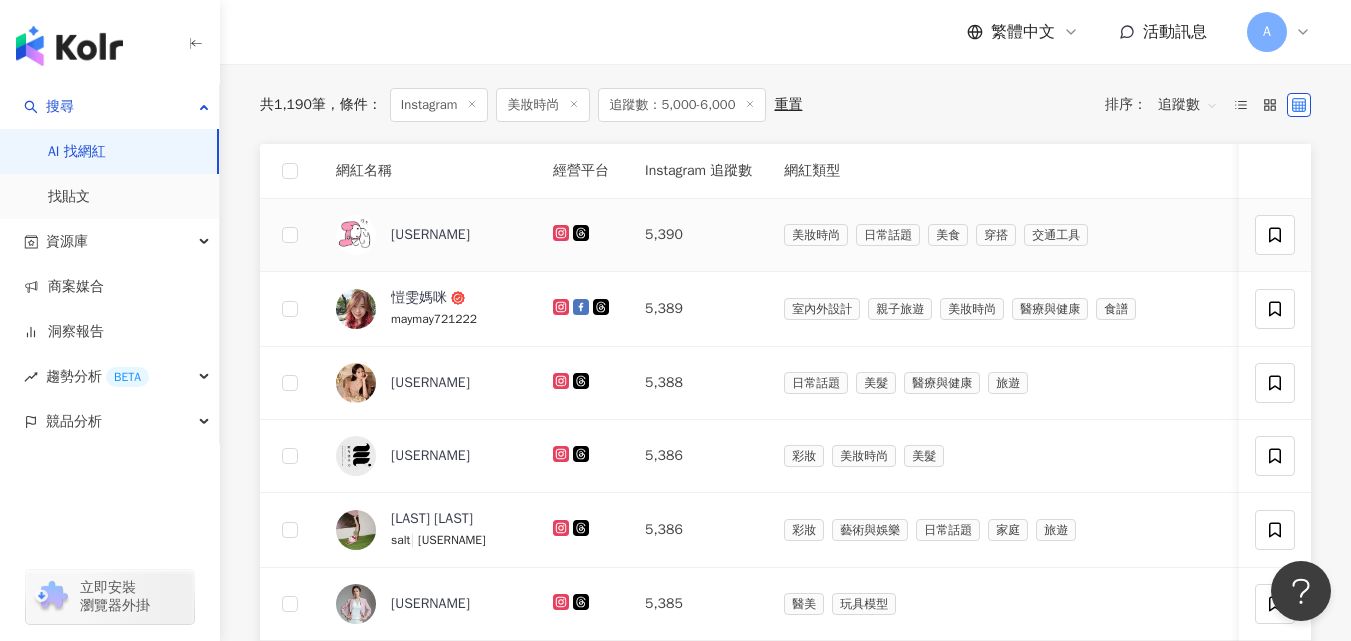 click 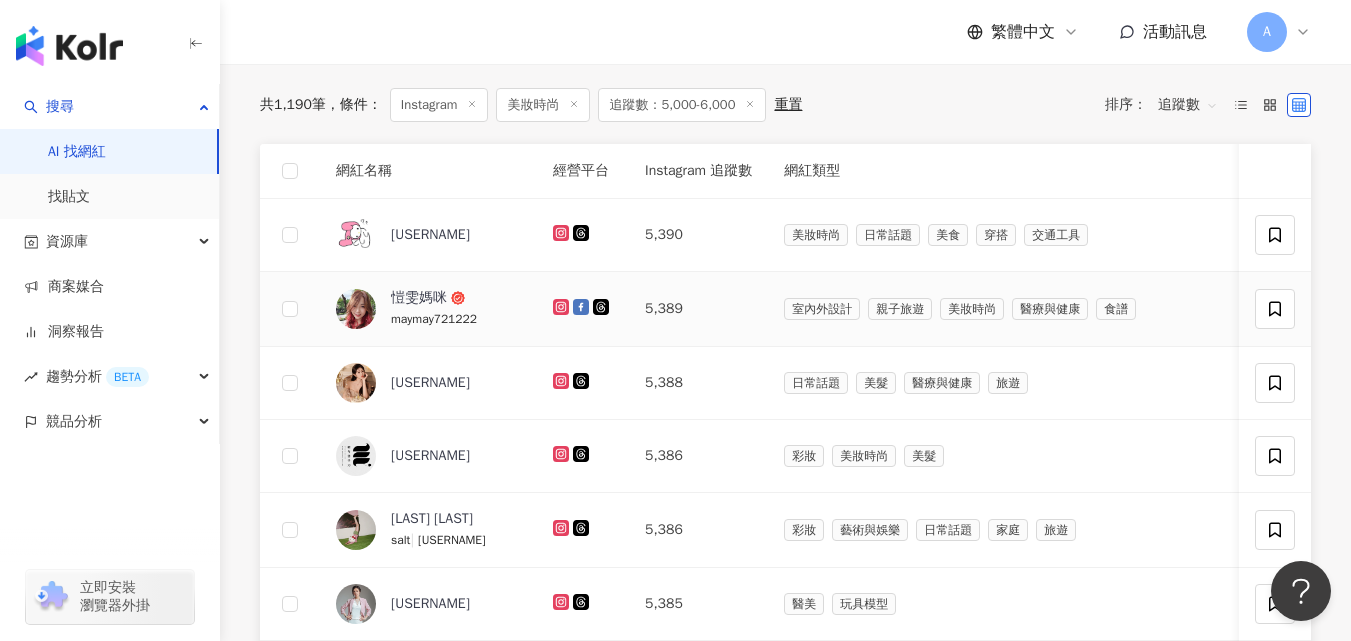 click 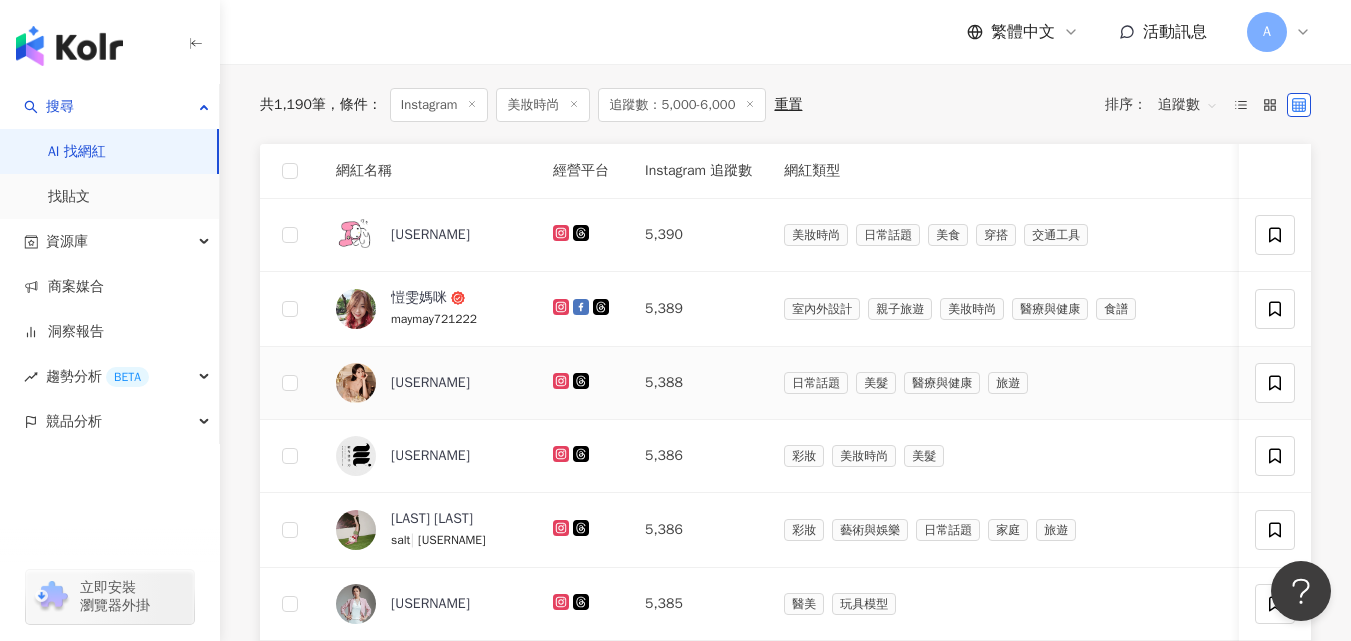 click 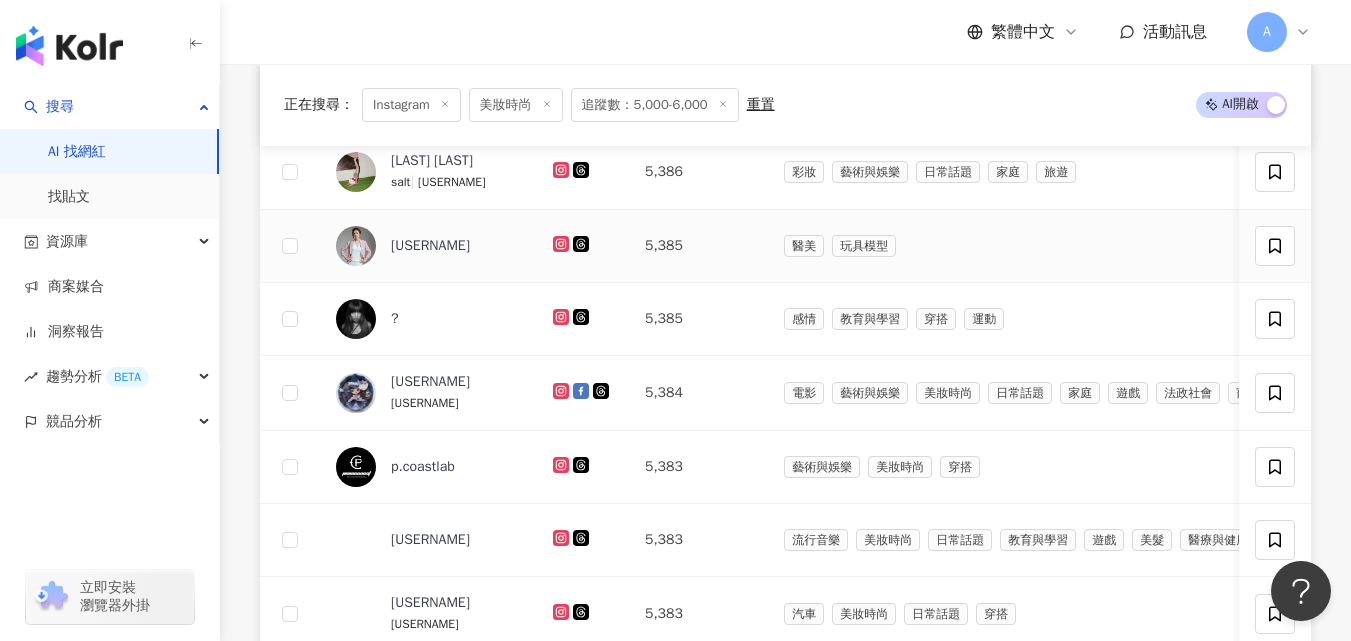 scroll, scrollTop: 1029, scrollLeft: 0, axis: vertical 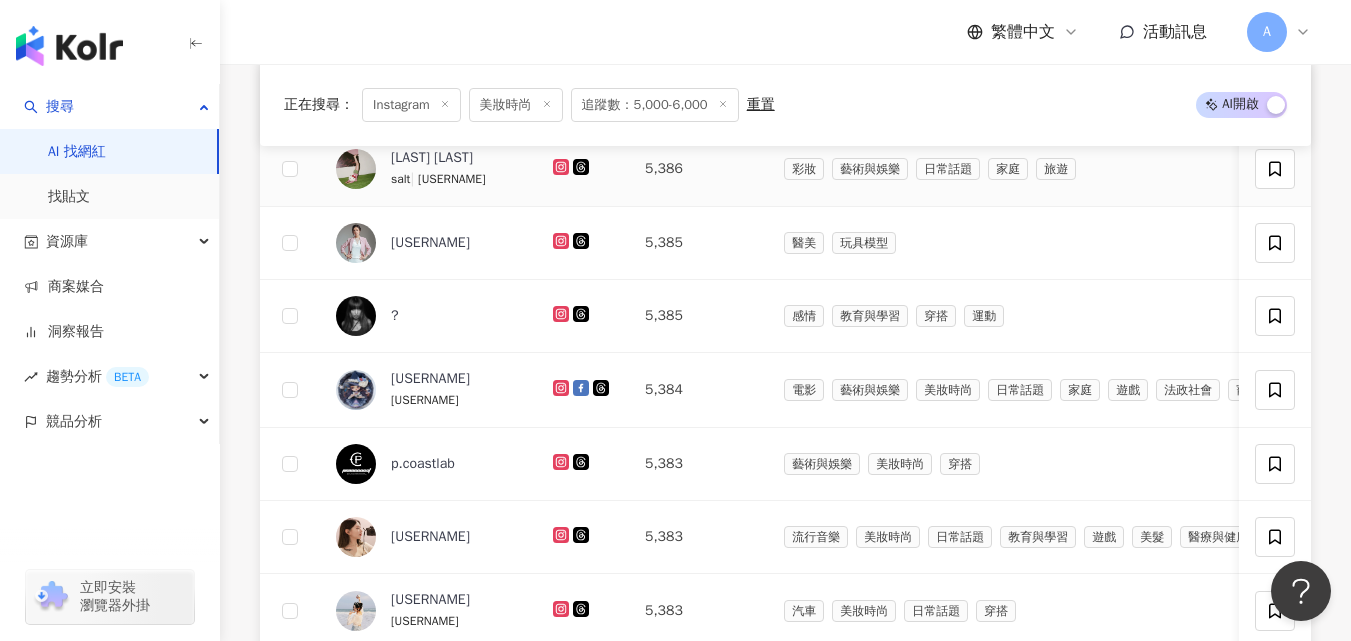 click 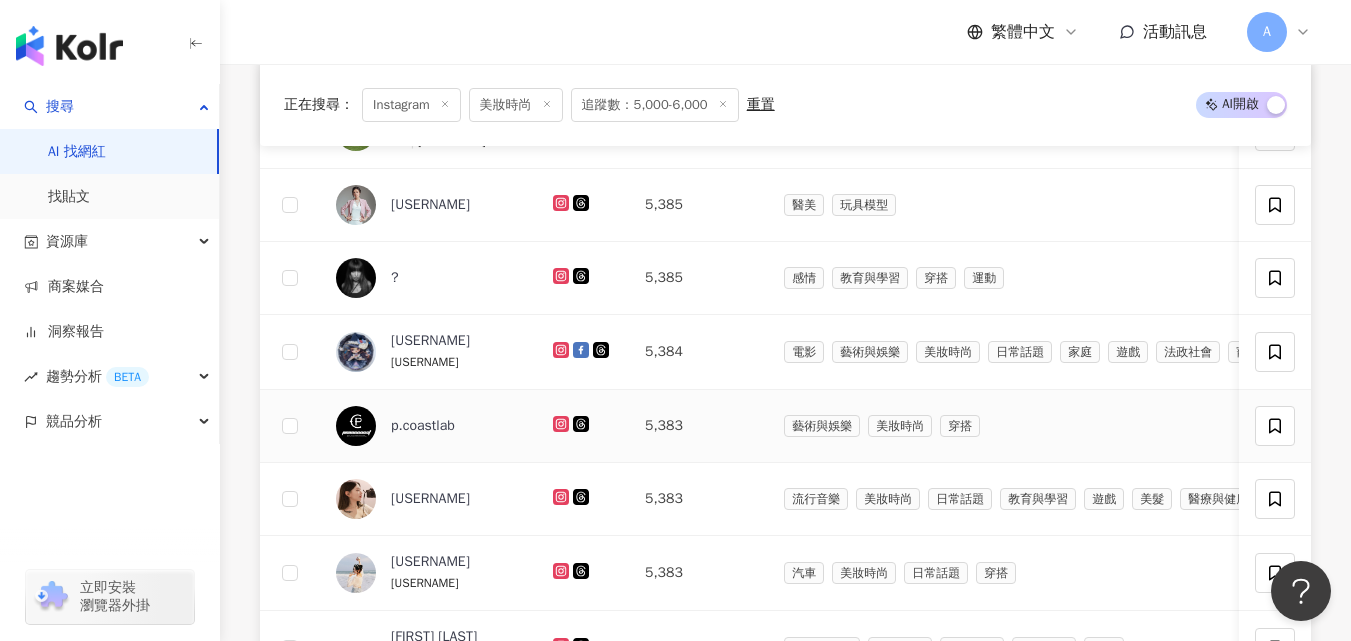 scroll, scrollTop: 1068, scrollLeft: 0, axis: vertical 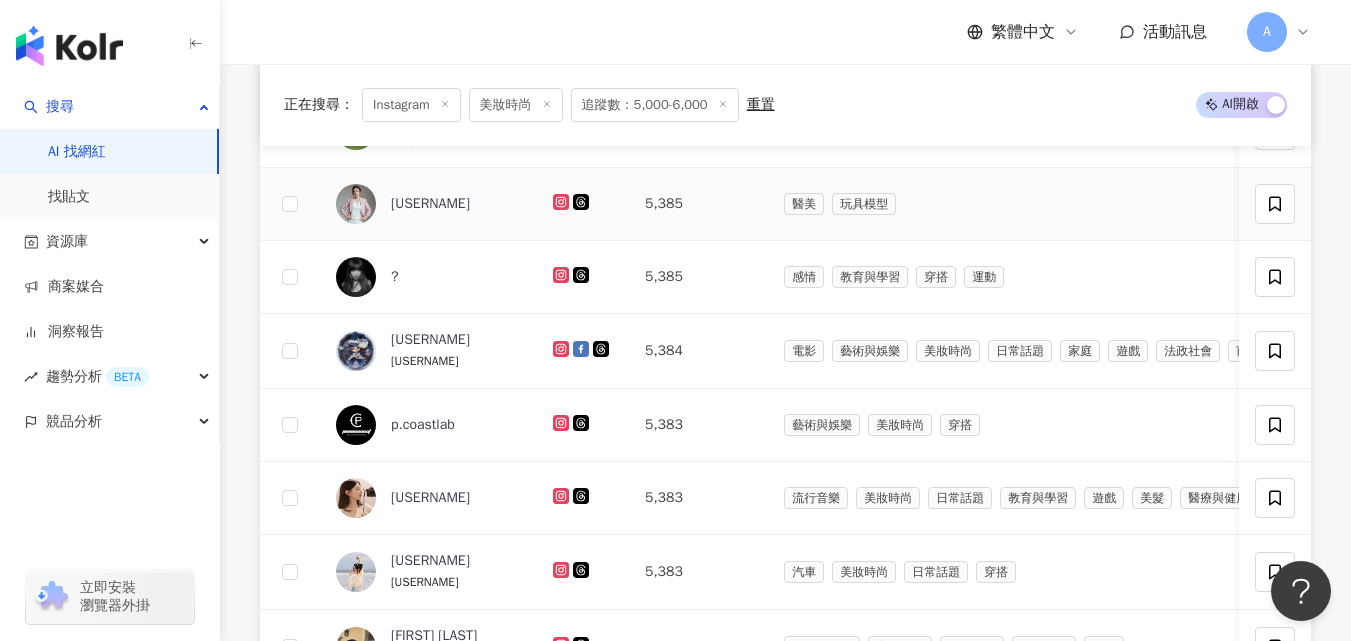 click 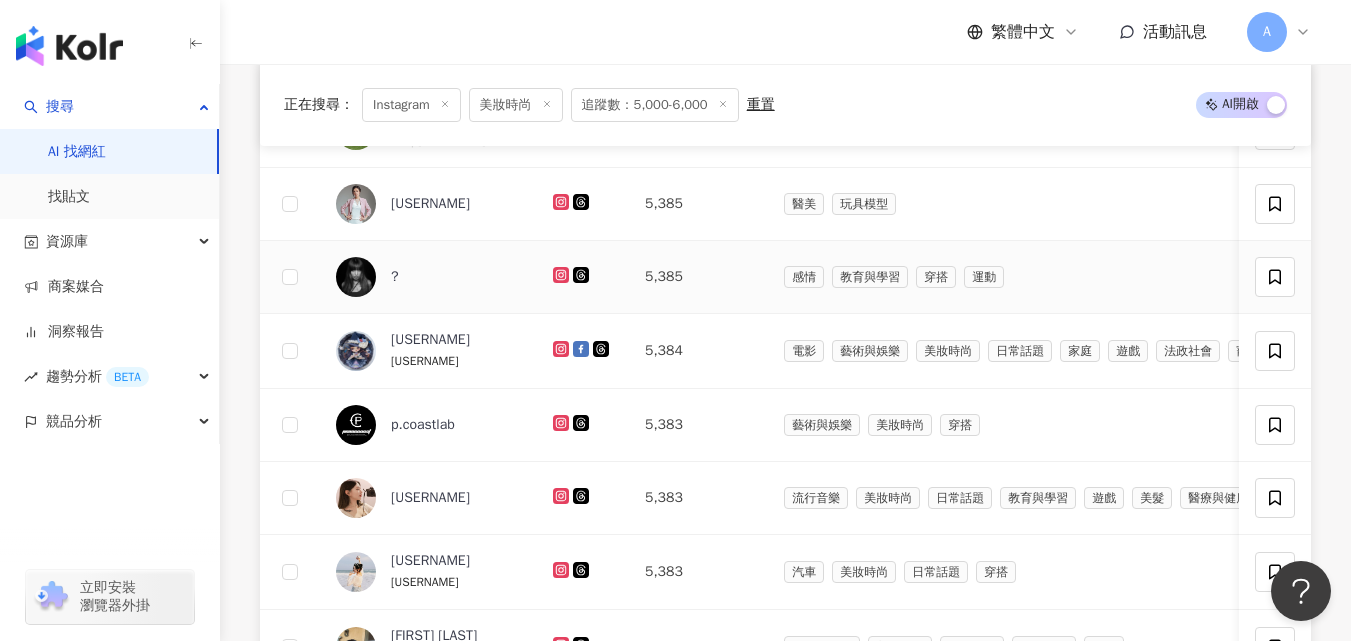 click 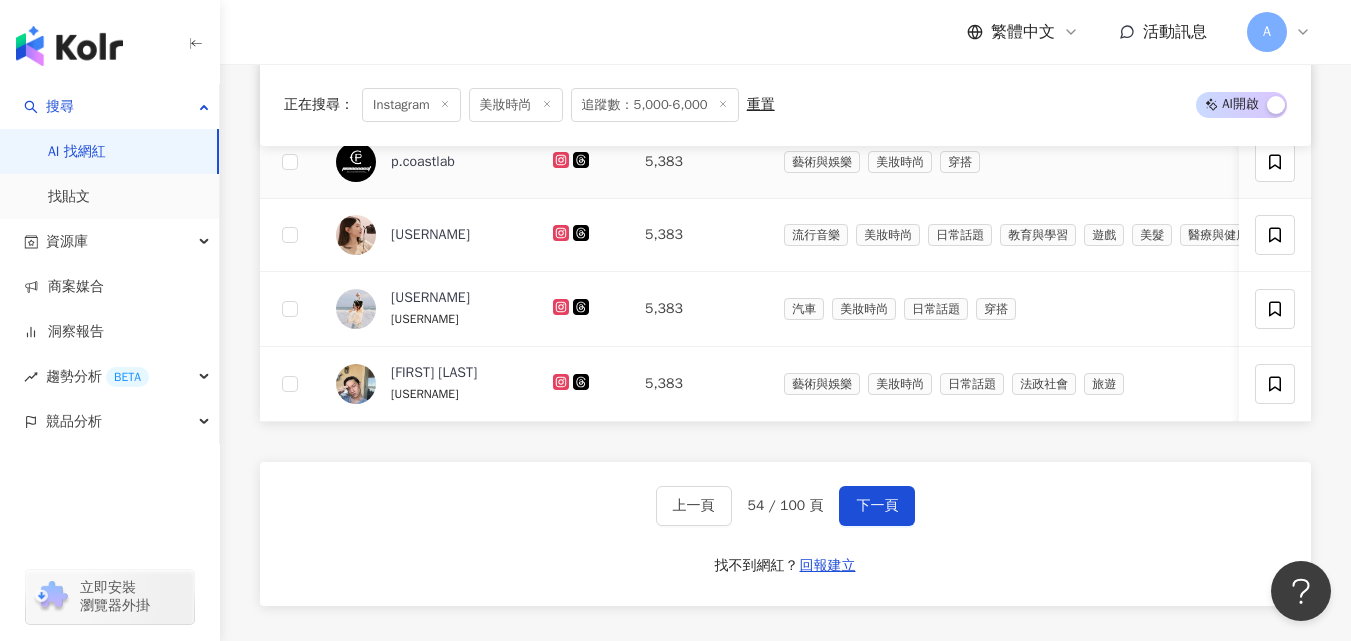 scroll, scrollTop: 1359, scrollLeft: 0, axis: vertical 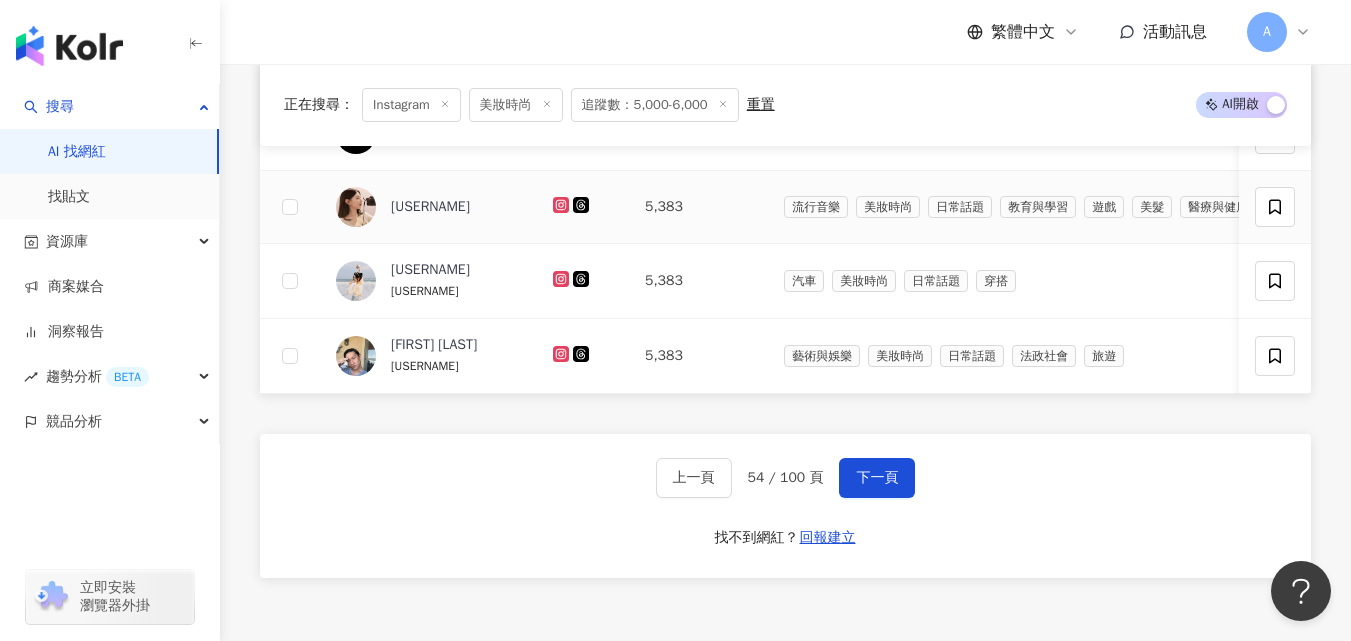 click 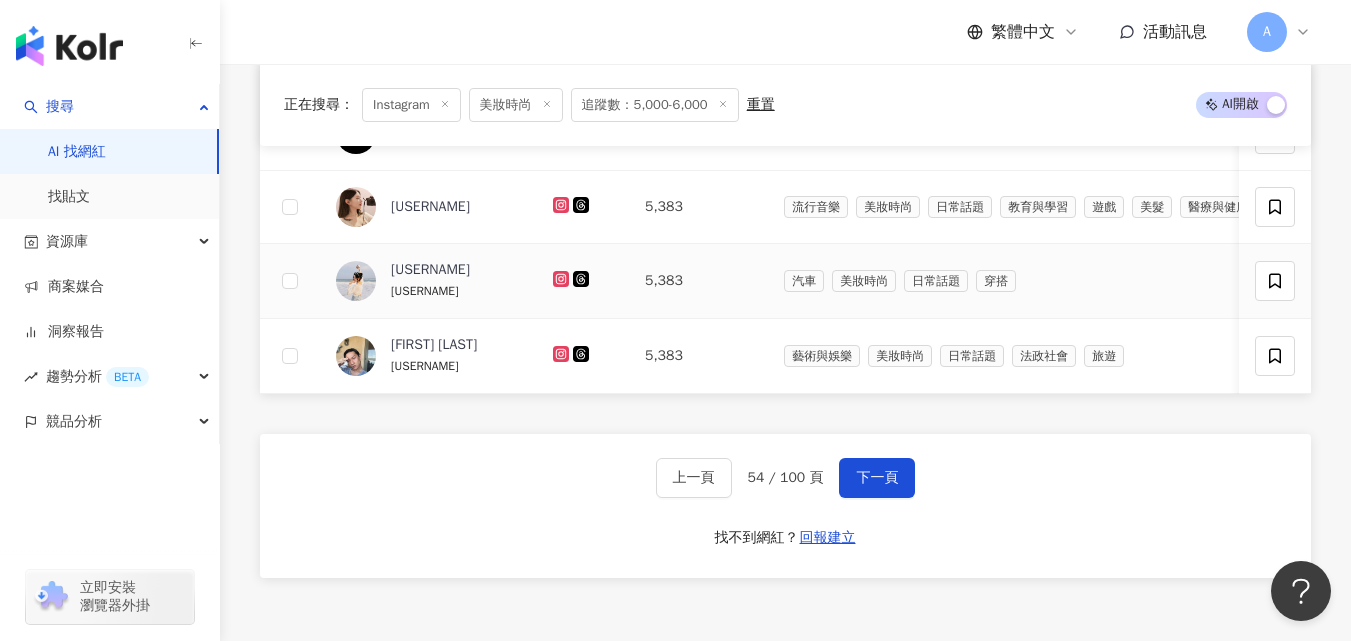 click 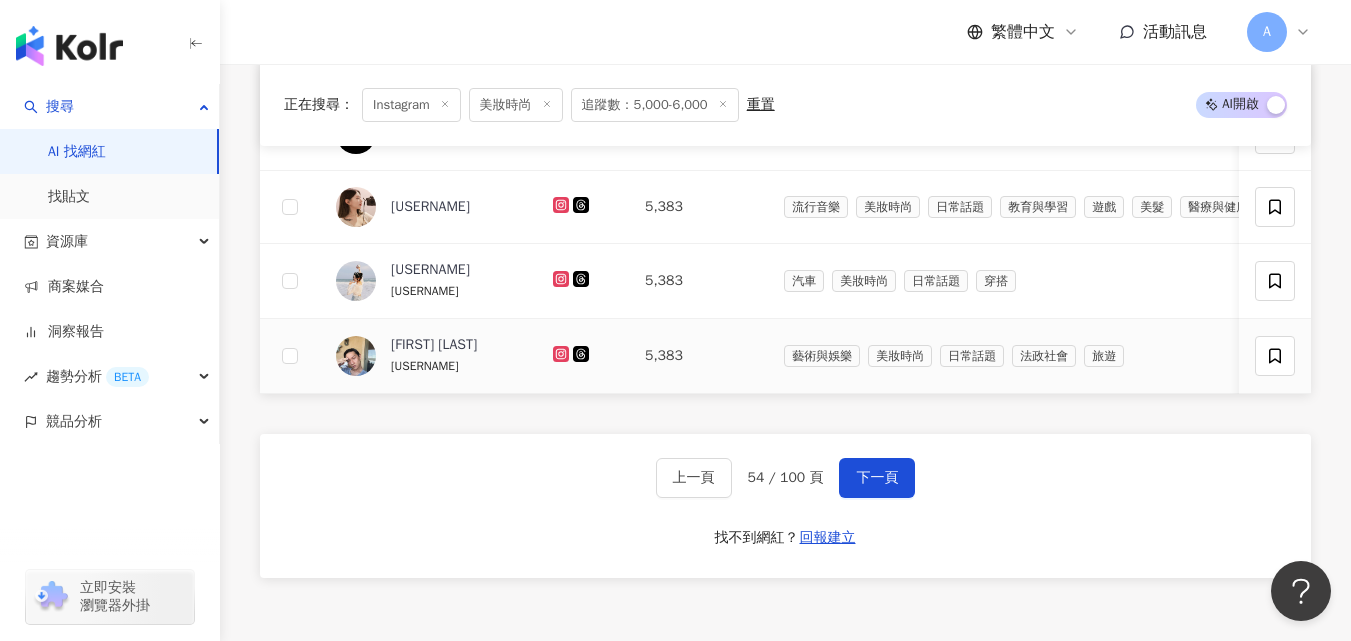 click 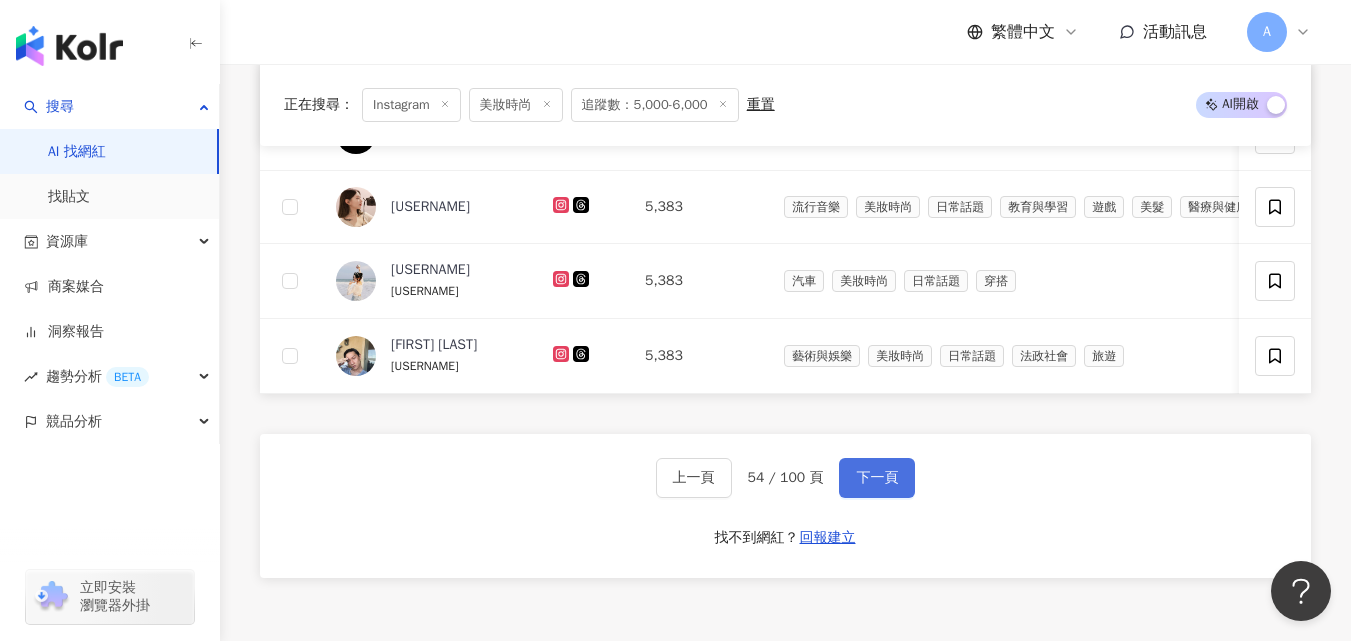 click on "下一頁" at bounding box center [877, 478] 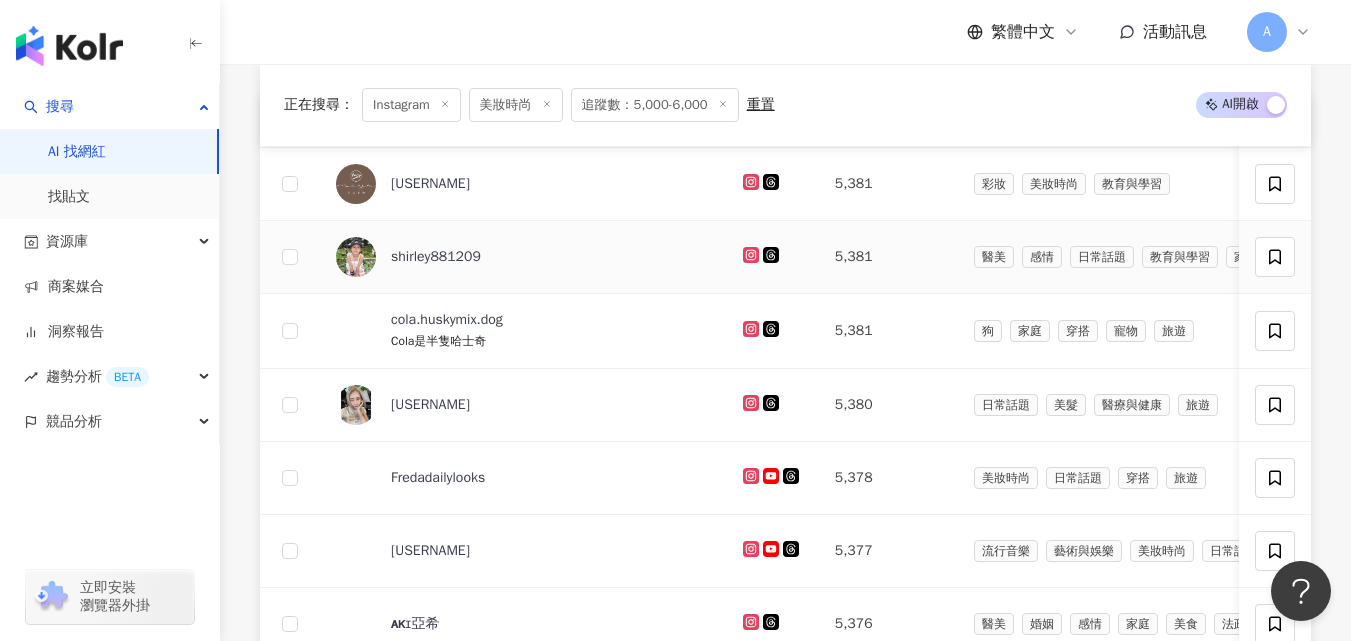 scroll, scrollTop: 722, scrollLeft: 0, axis: vertical 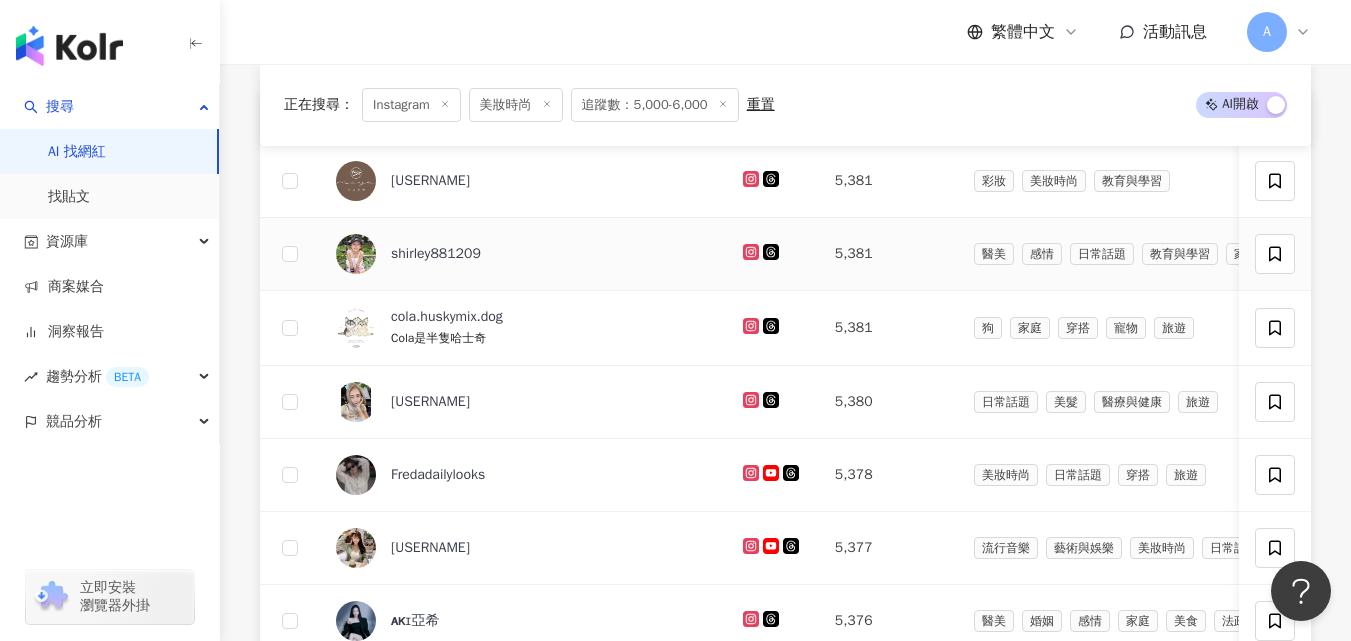 click 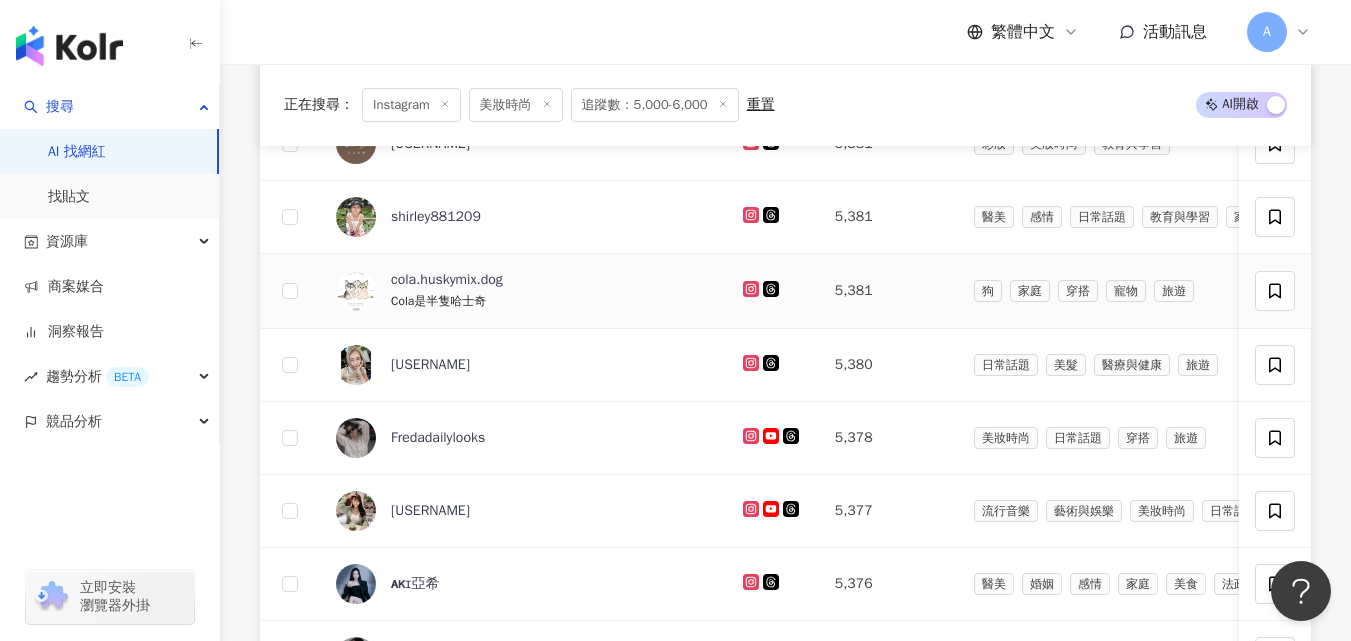 scroll, scrollTop: 760, scrollLeft: 0, axis: vertical 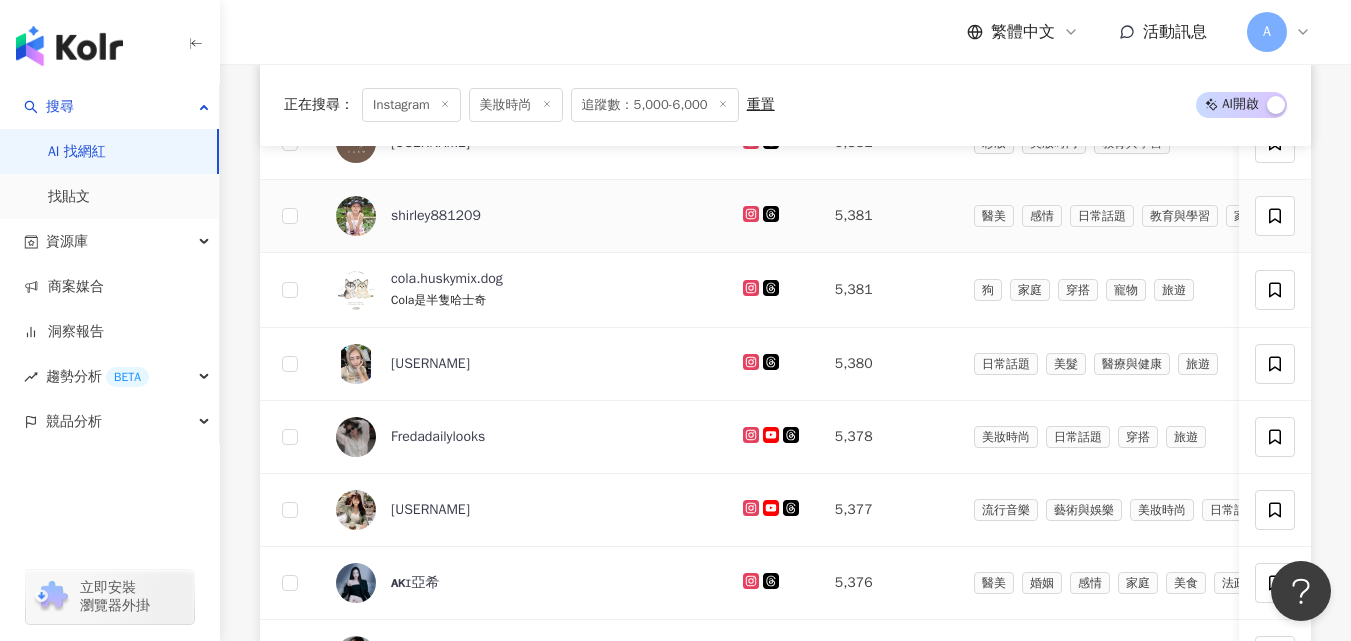 click 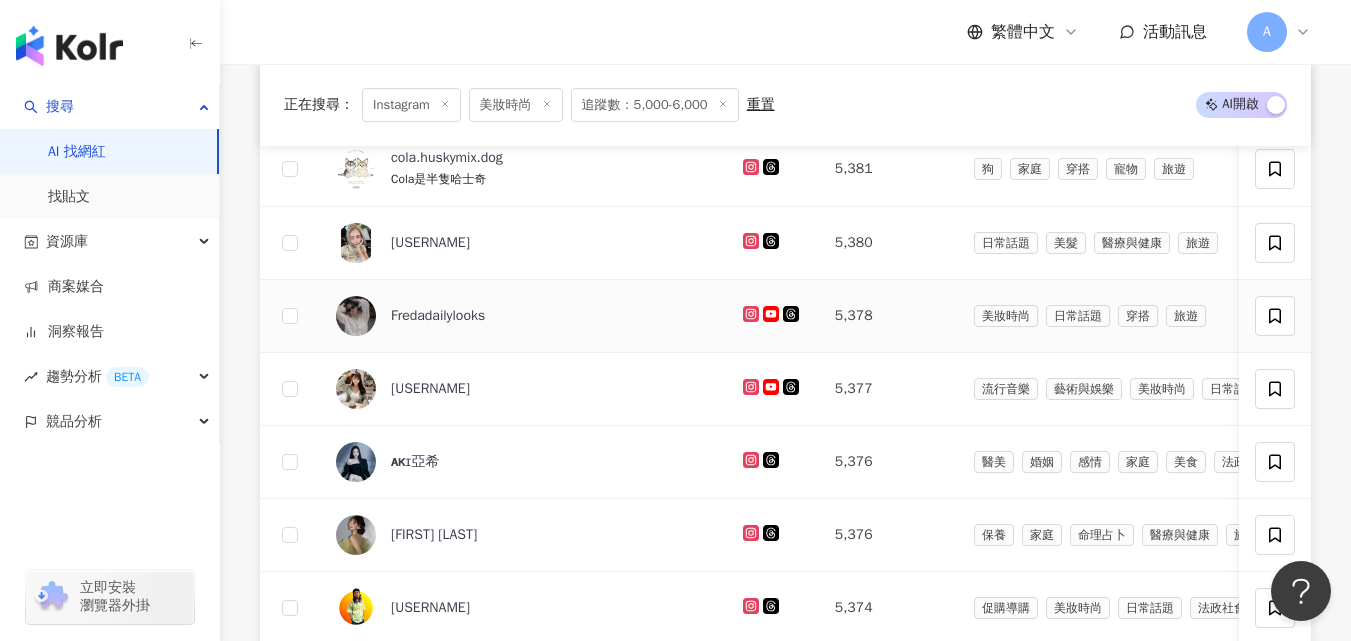 scroll, scrollTop: 882, scrollLeft: 0, axis: vertical 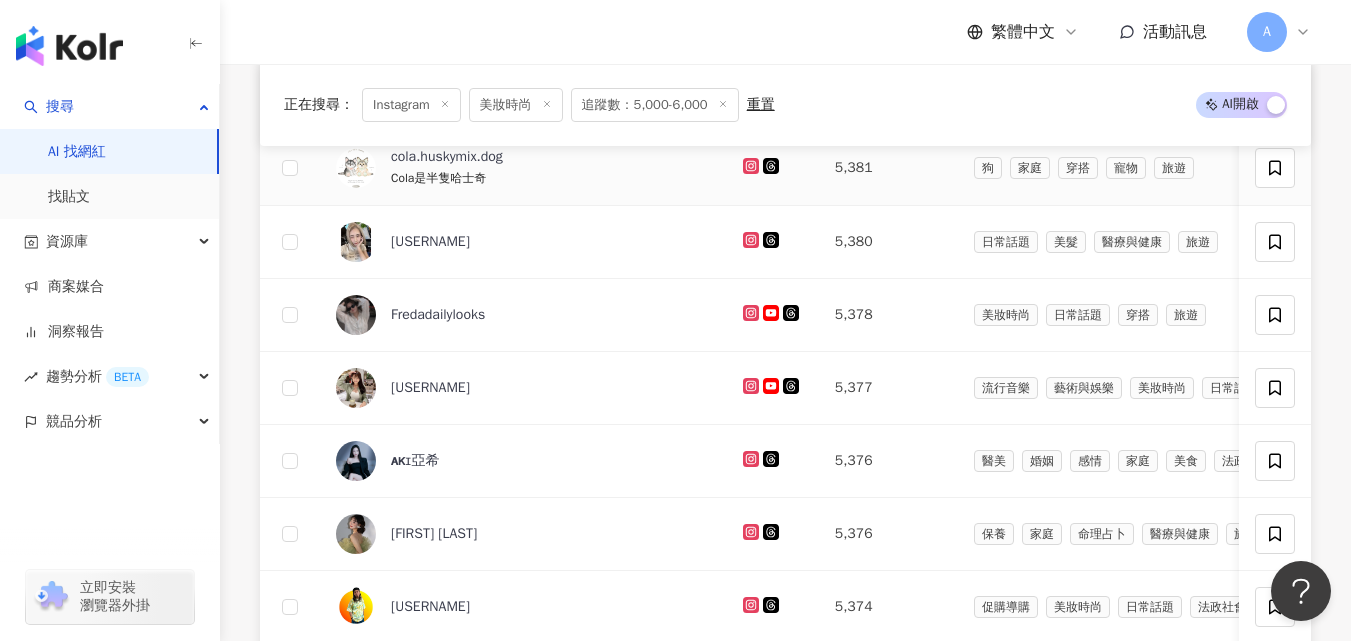 click 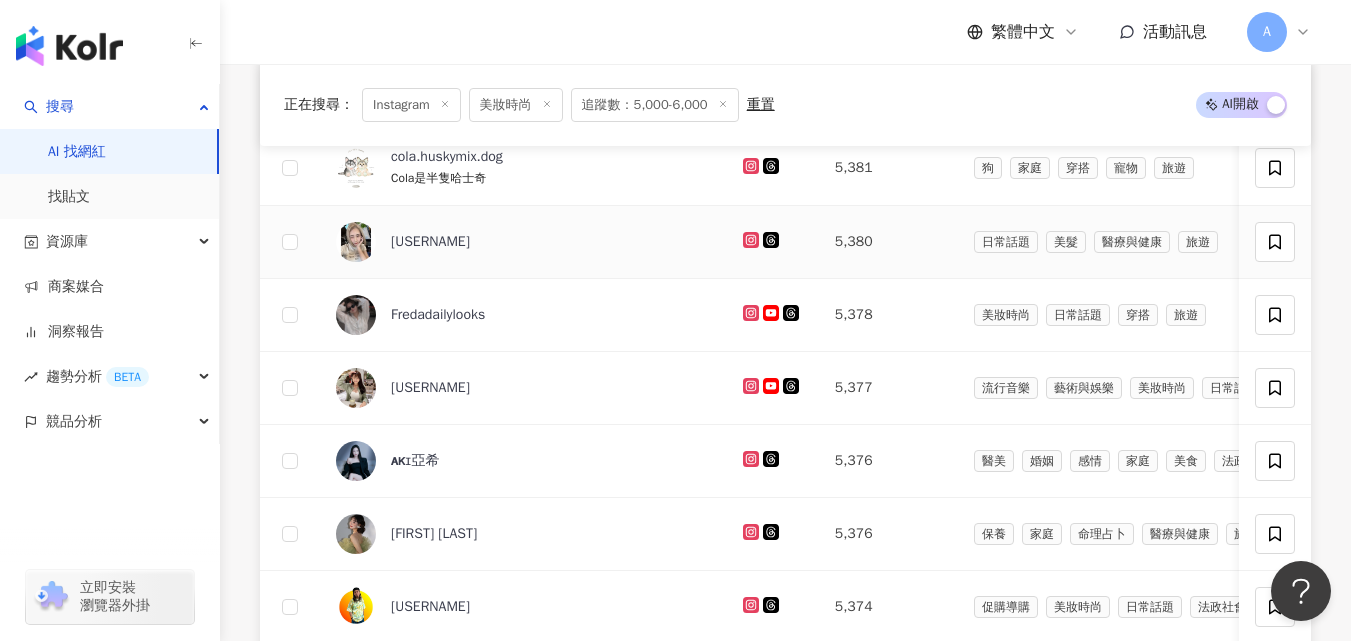 click 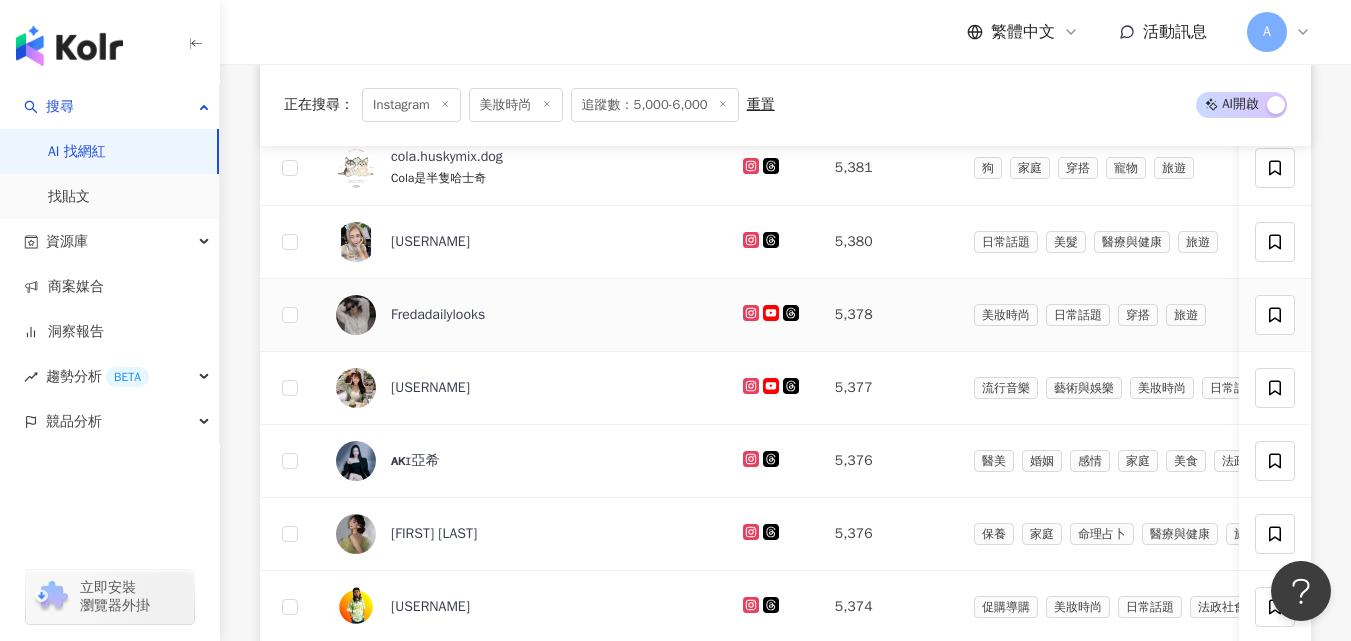 click 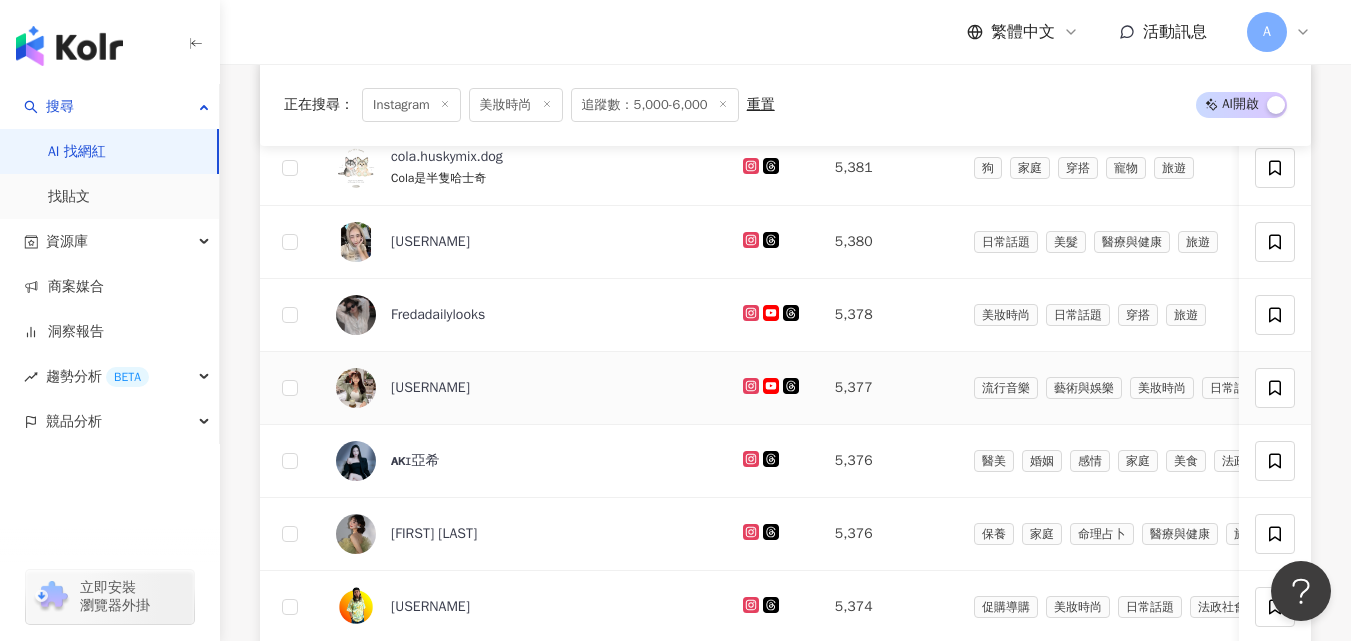 click 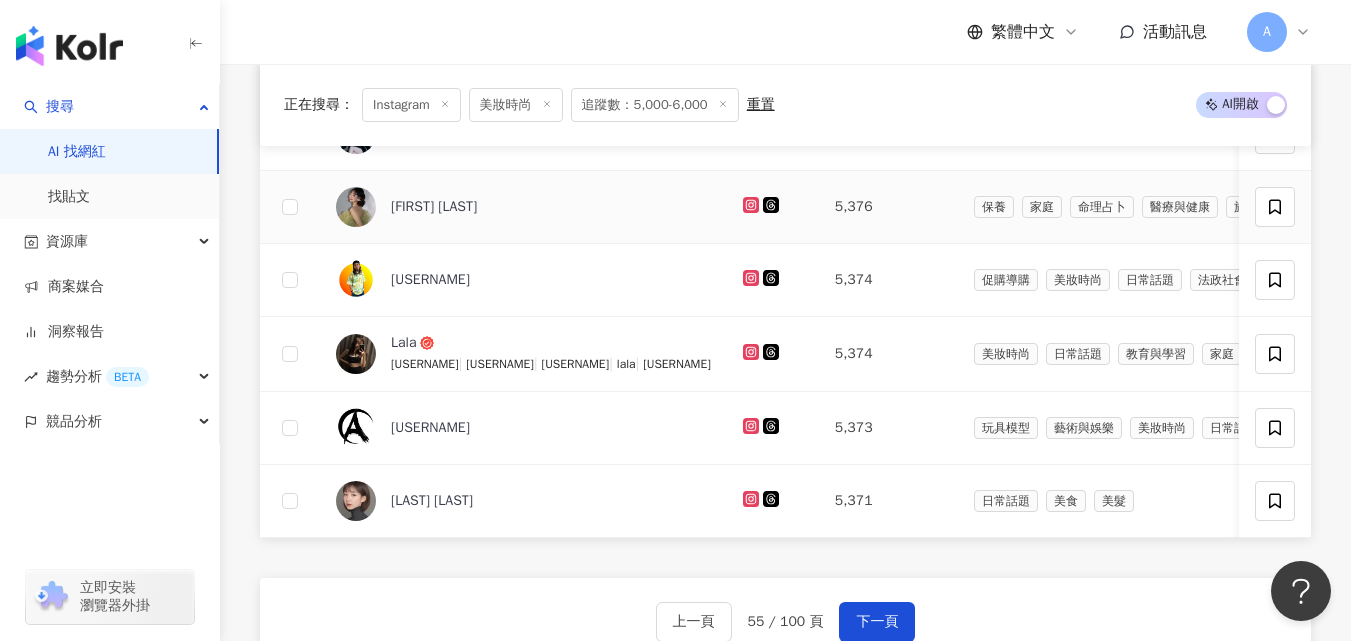 scroll, scrollTop: 1214, scrollLeft: 0, axis: vertical 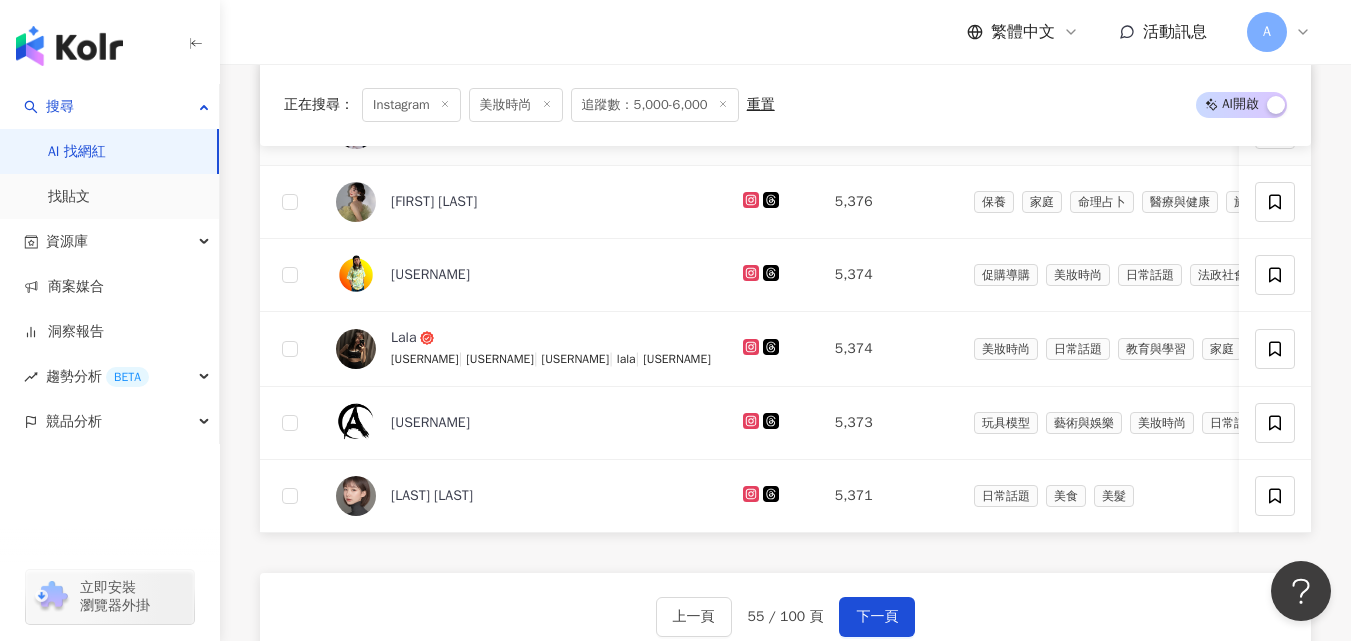click 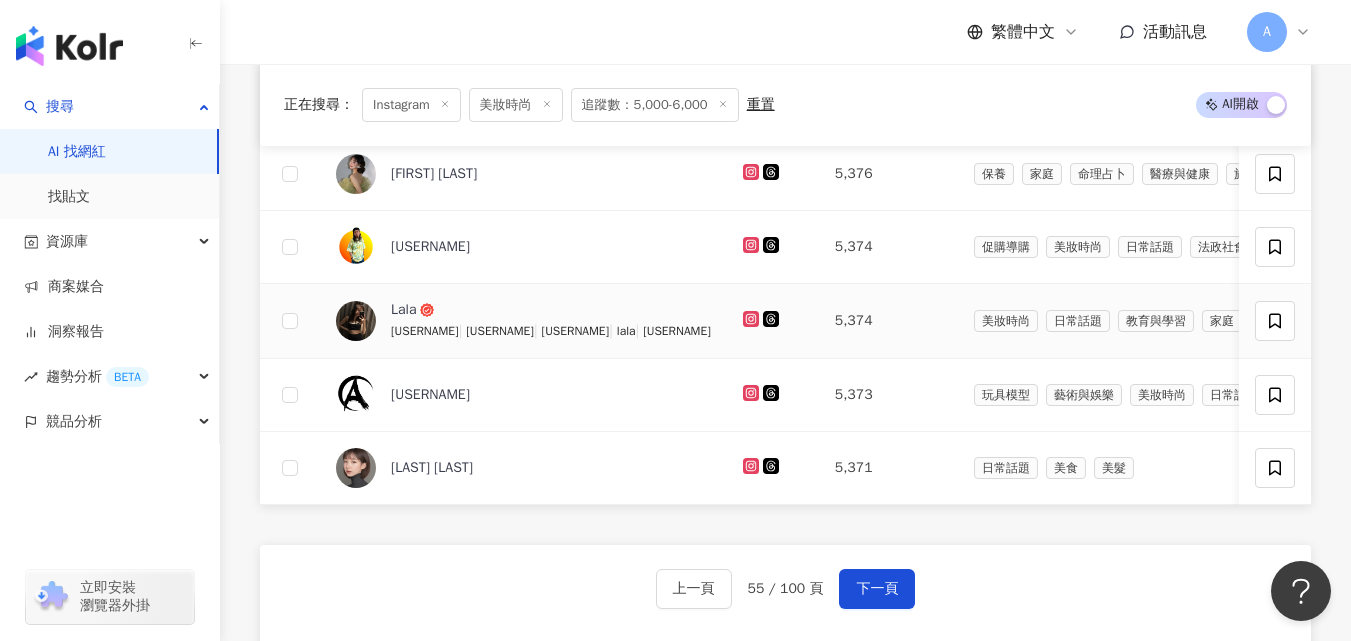 scroll, scrollTop: 1253, scrollLeft: 0, axis: vertical 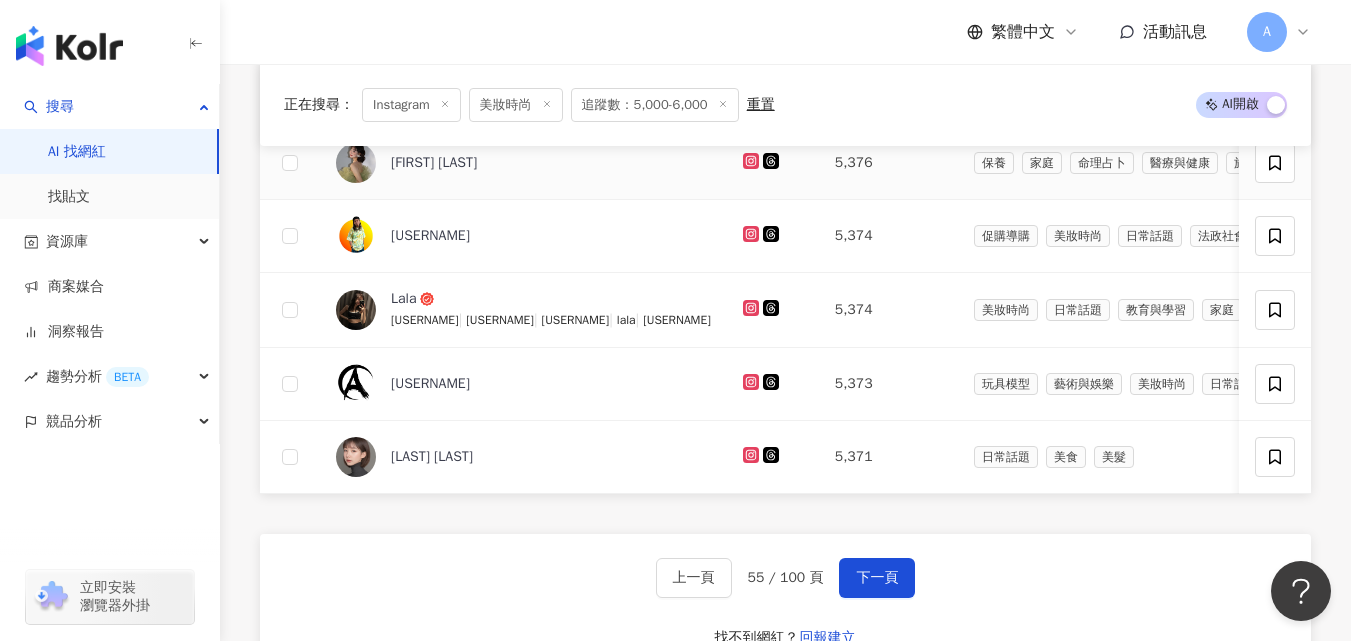 click 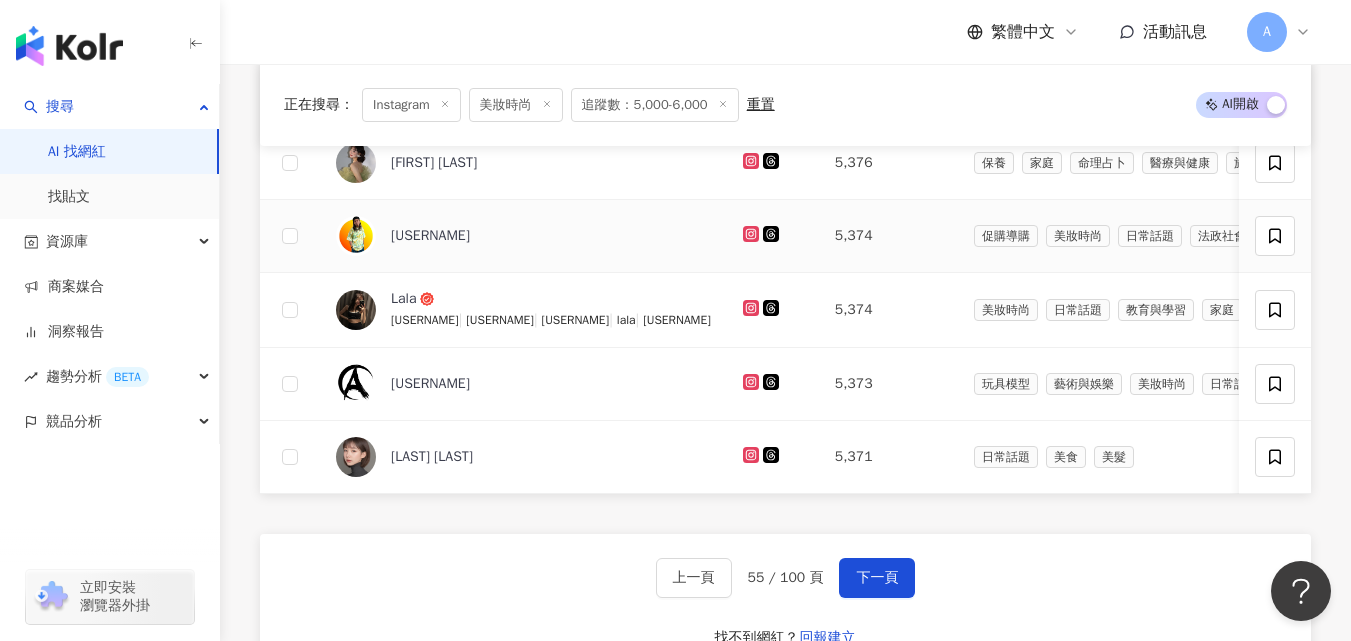 click 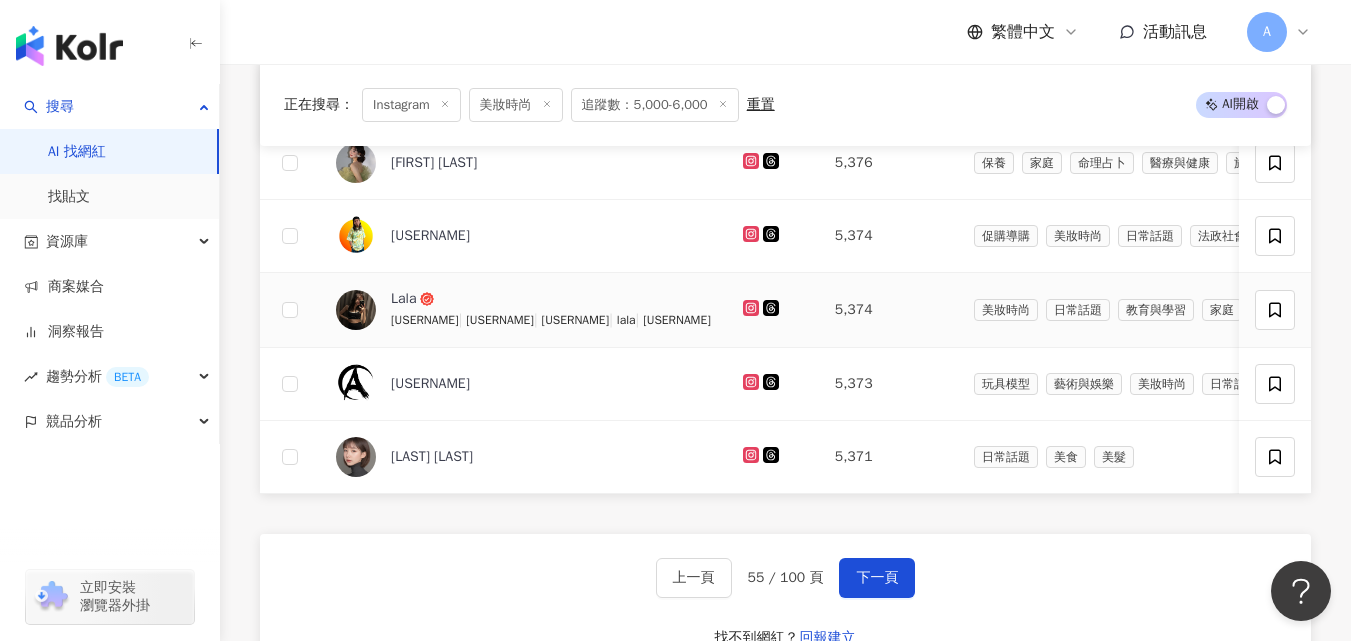 click 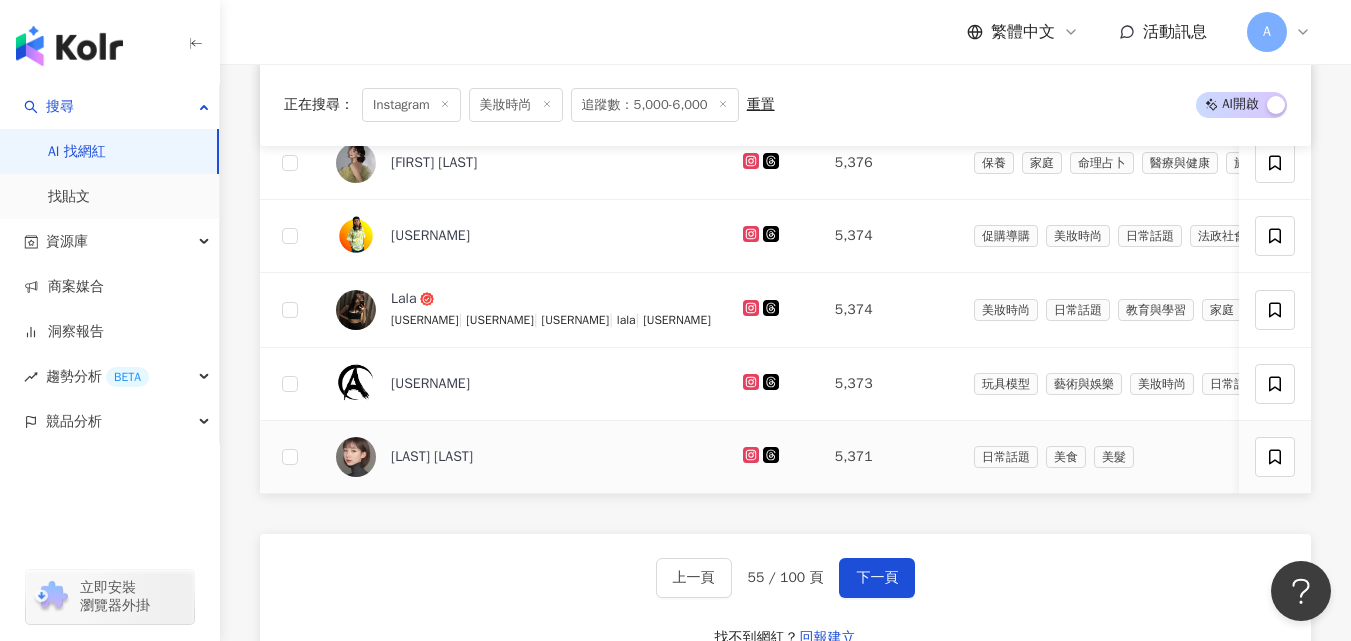 click 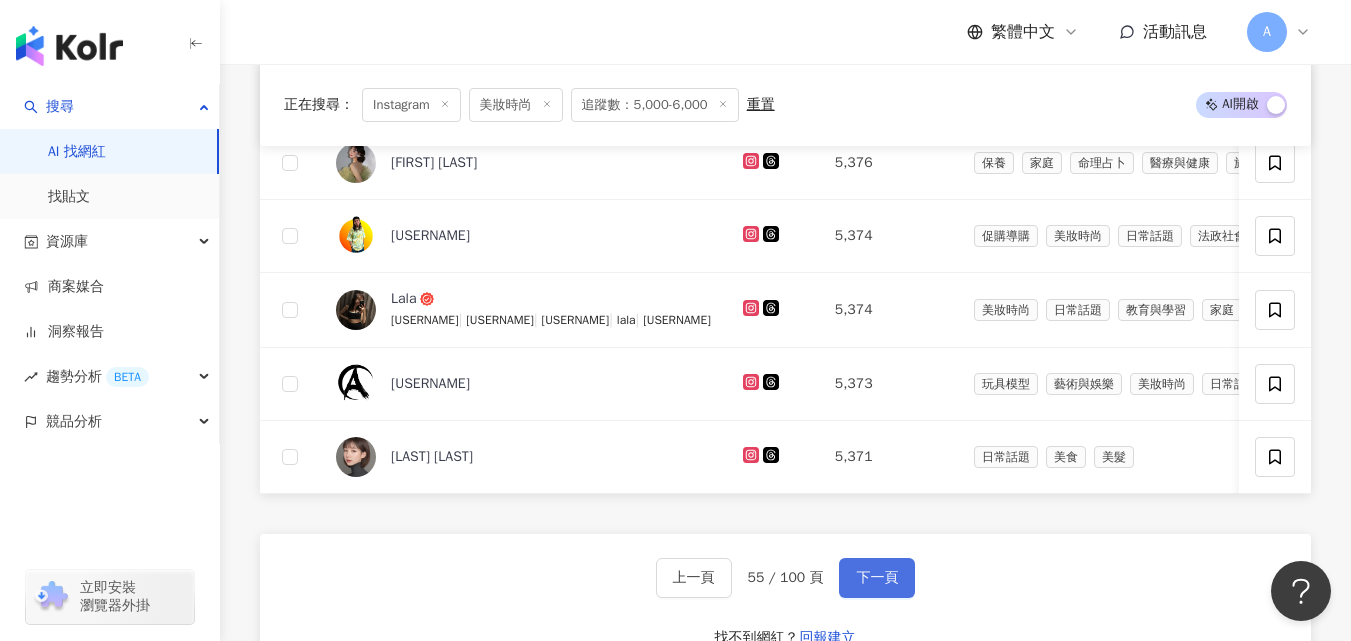 click on "下一頁" at bounding box center [877, 578] 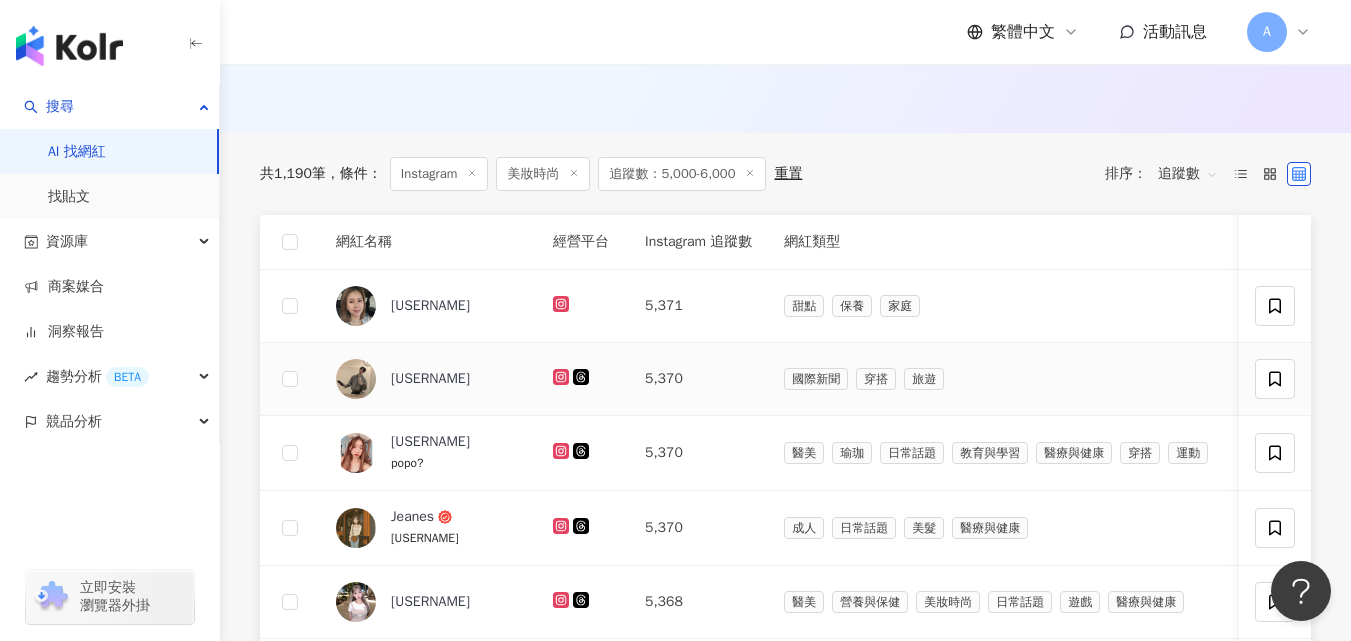 scroll, scrollTop: 599, scrollLeft: 0, axis: vertical 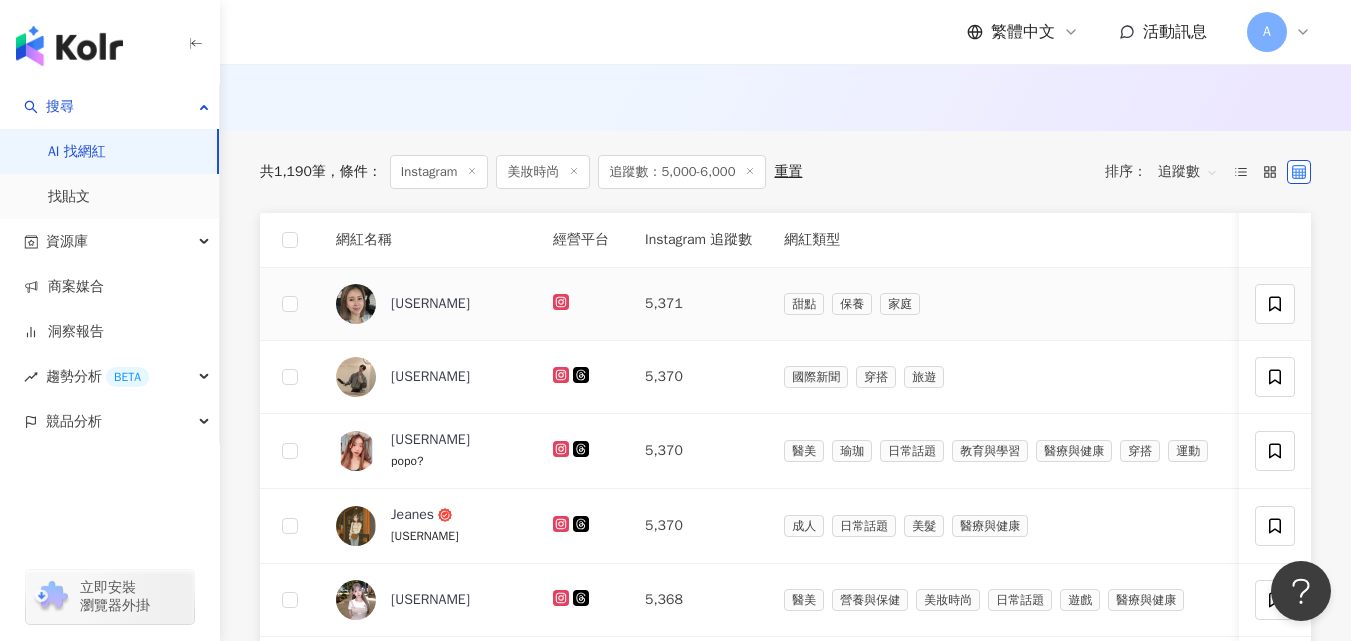 click 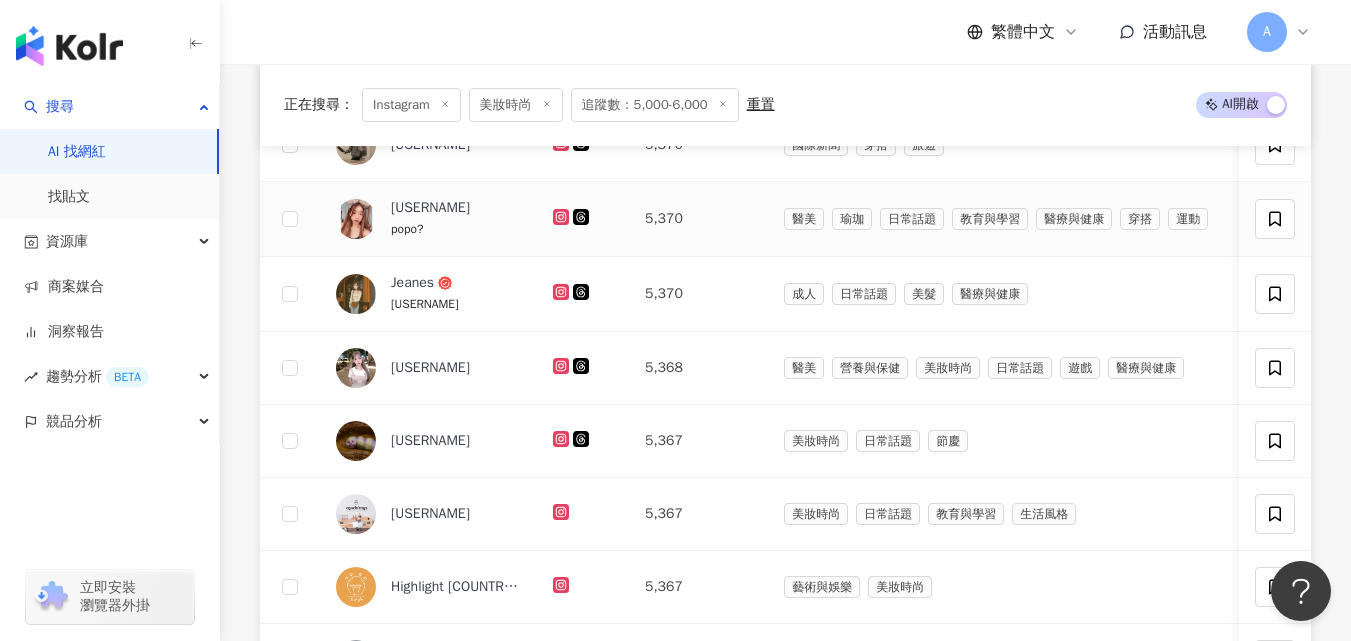 scroll, scrollTop: 804, scrollLeft: 0, axis: vertical 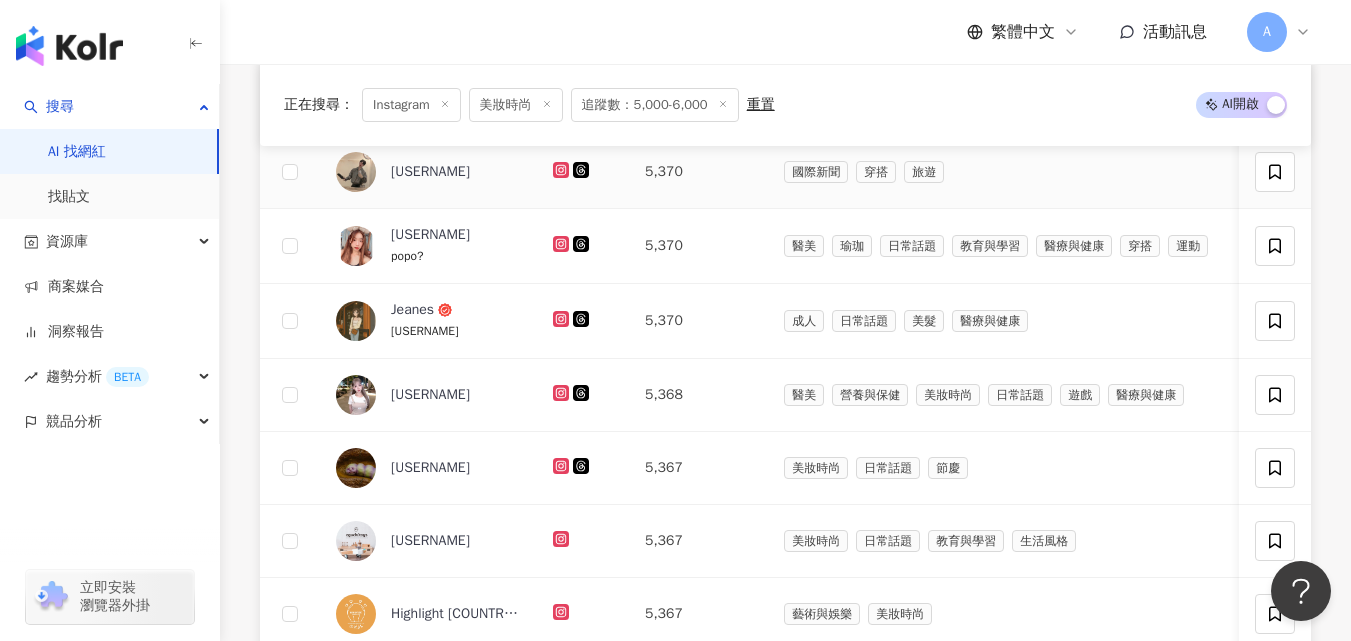 click 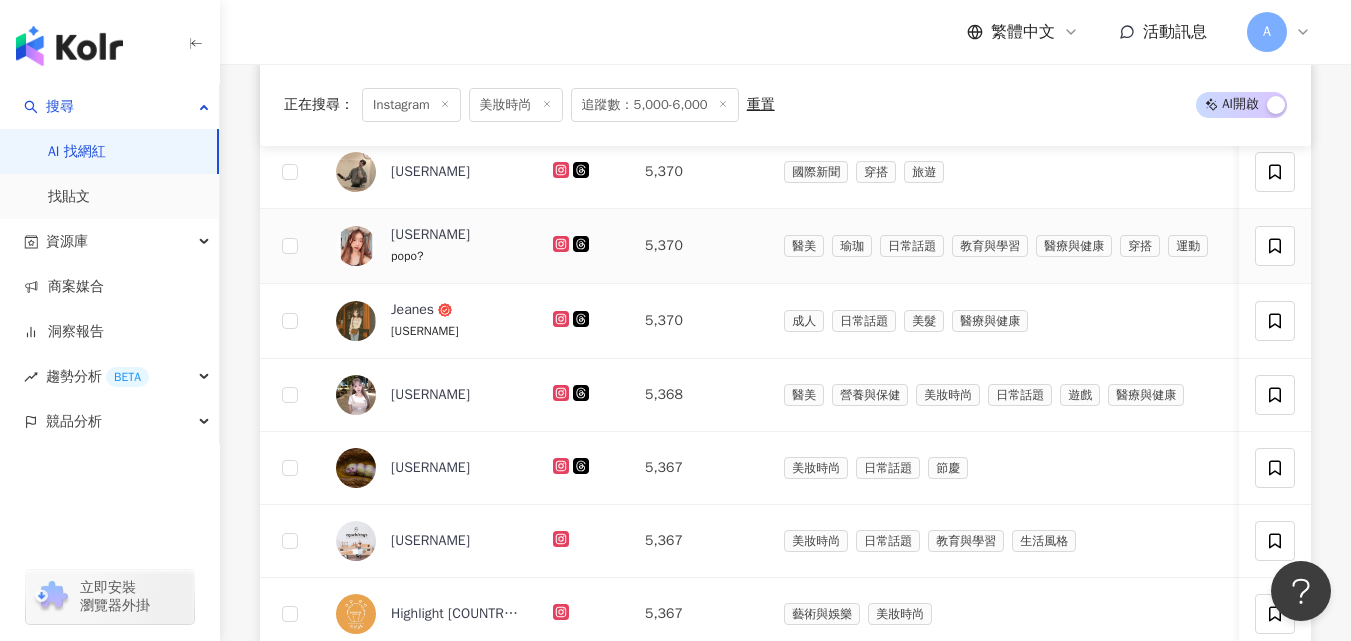 click 